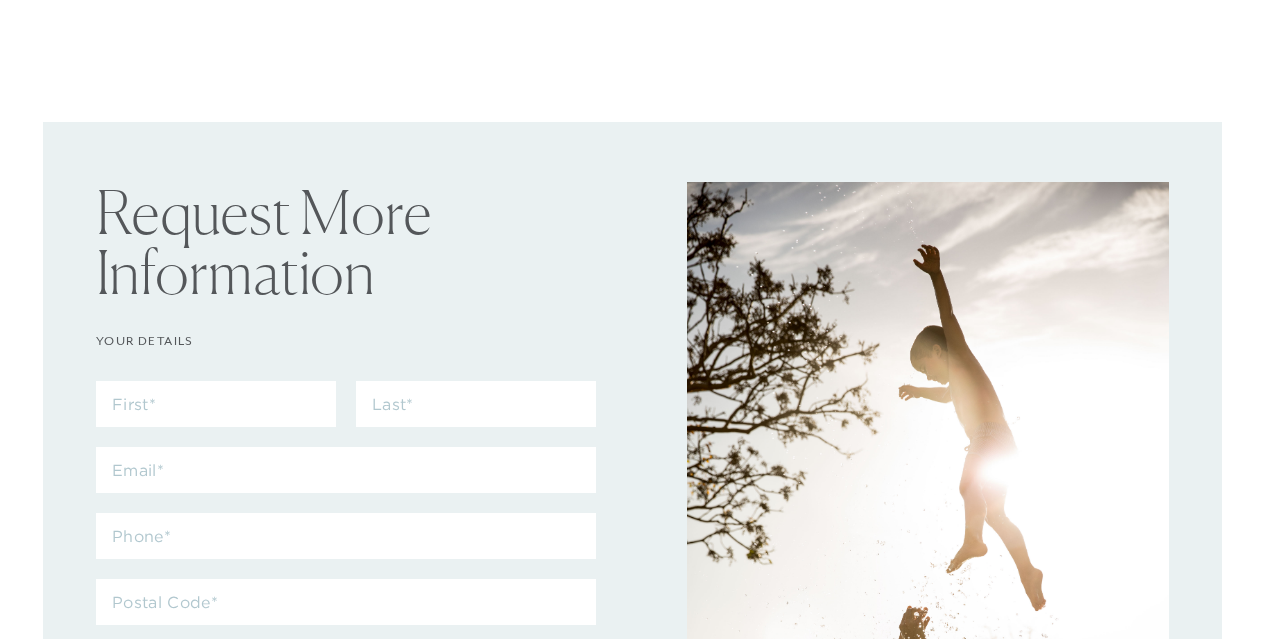 scroll, scrollTop: 0, scrollLeft: 0, axis: both 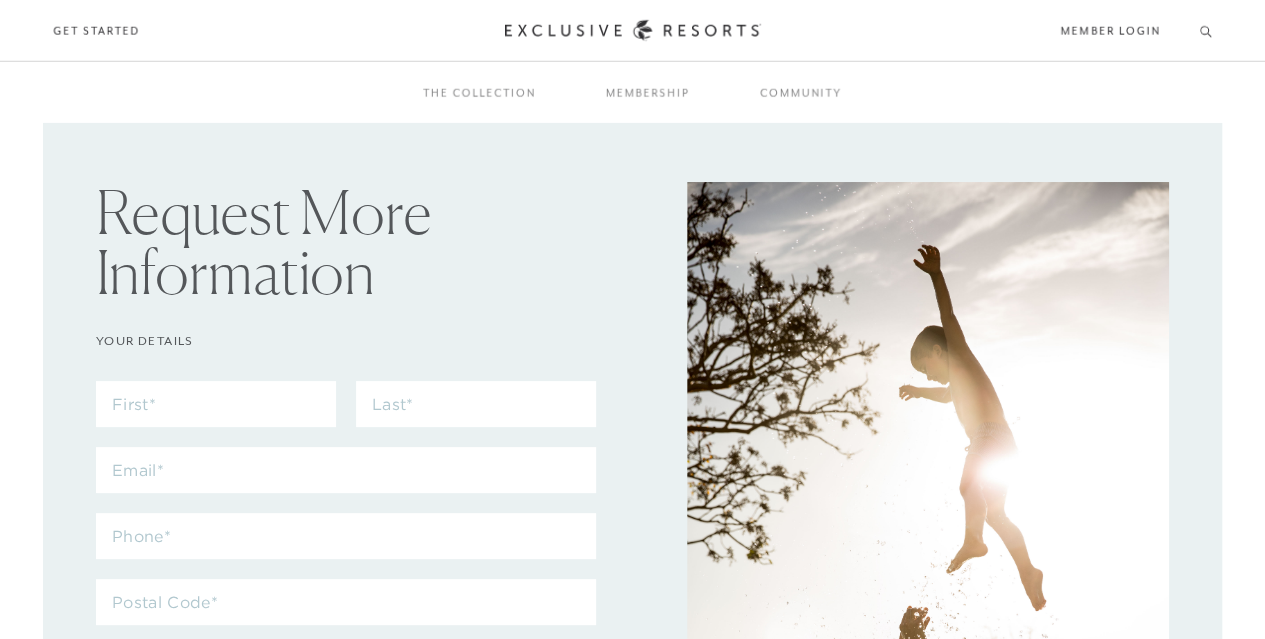 checkbox on "false" 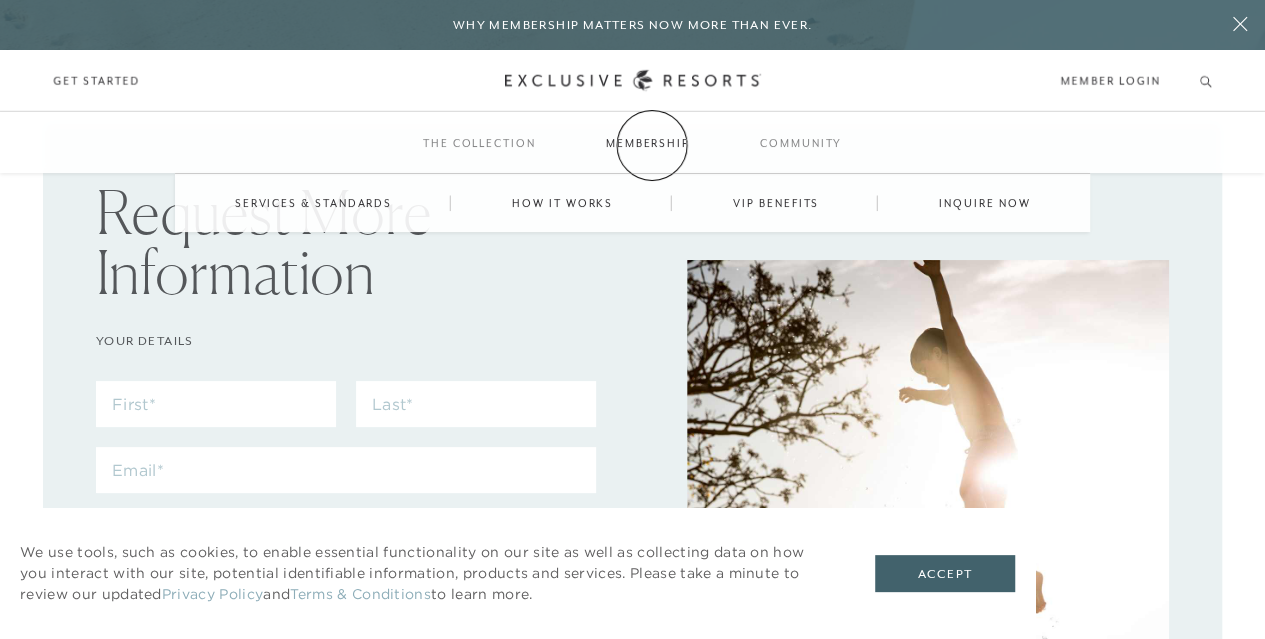 click on "Membership" at bounding box center (648, 143) 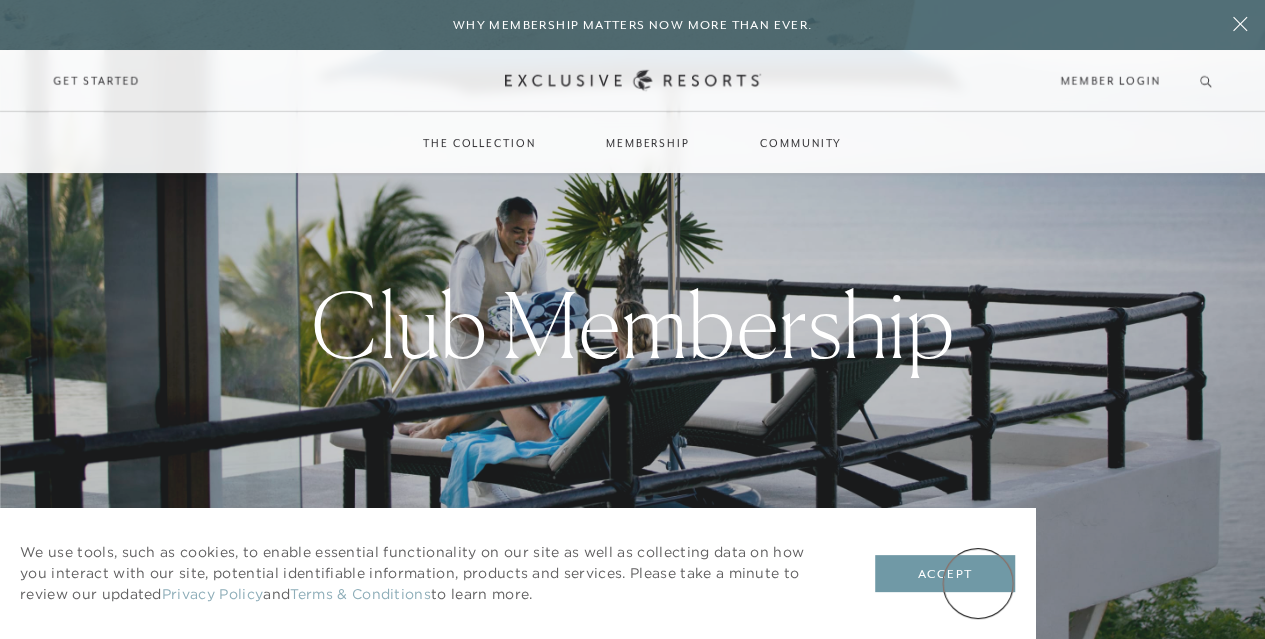 click on "Accept" at bounding box center [945, 574] 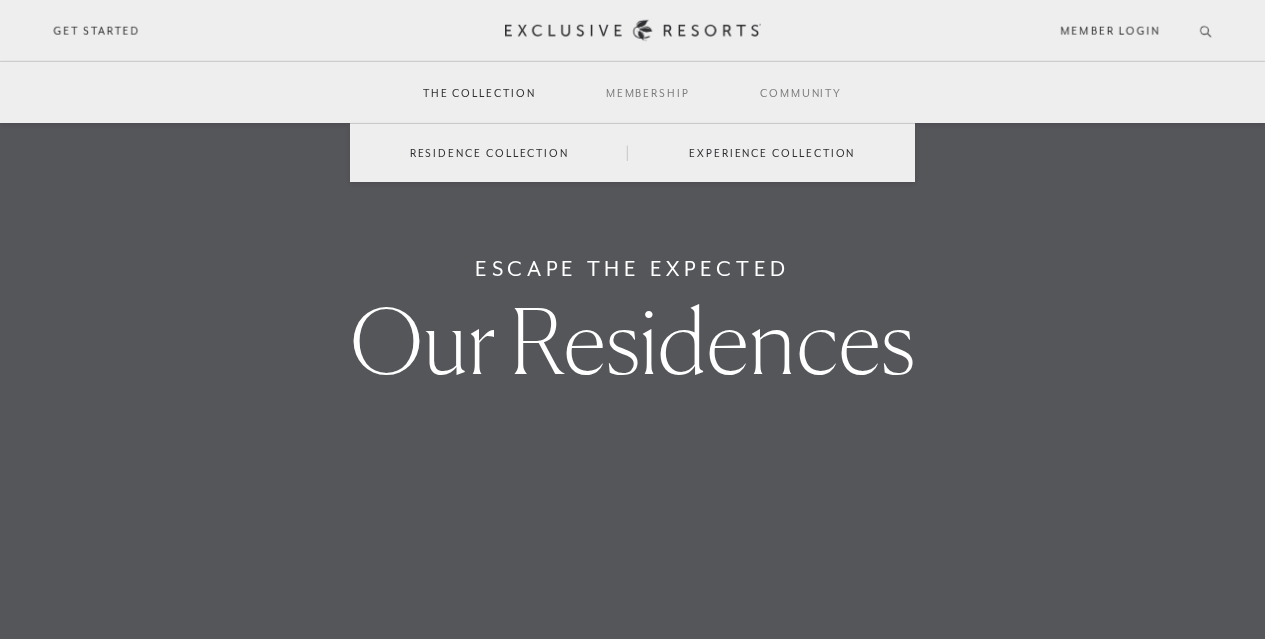 scroll, scrollTop: 0, scrollLeft: 0, axis: both 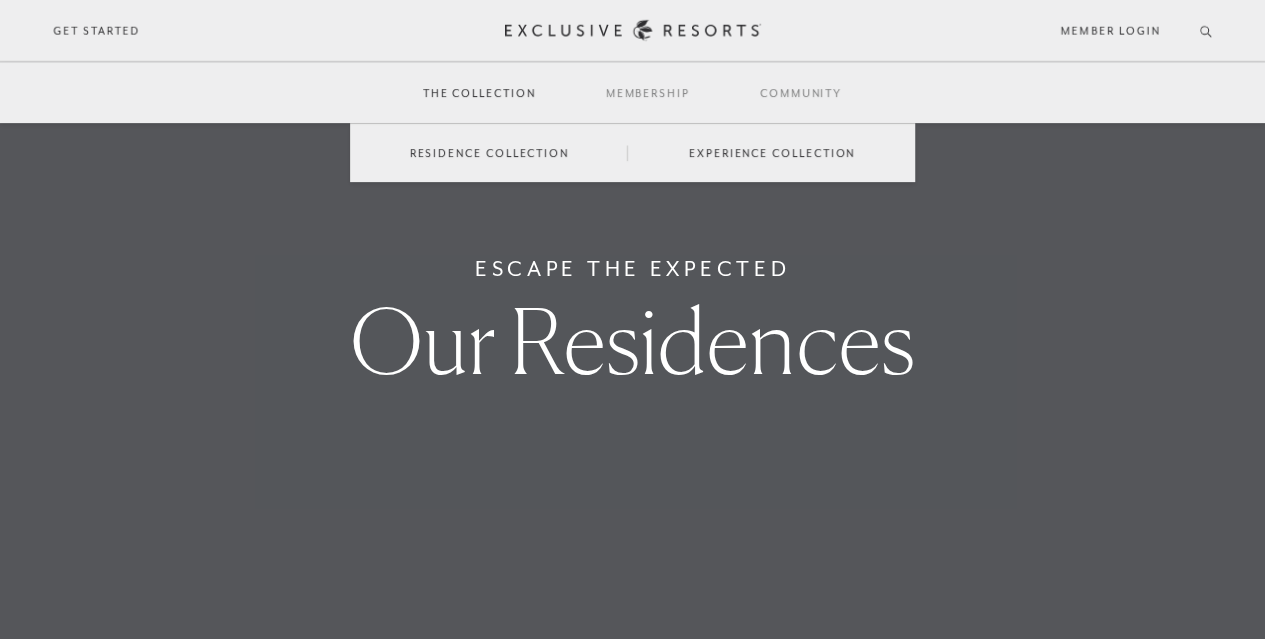 click on "Residence Collection" at bounding box center (489, 153) 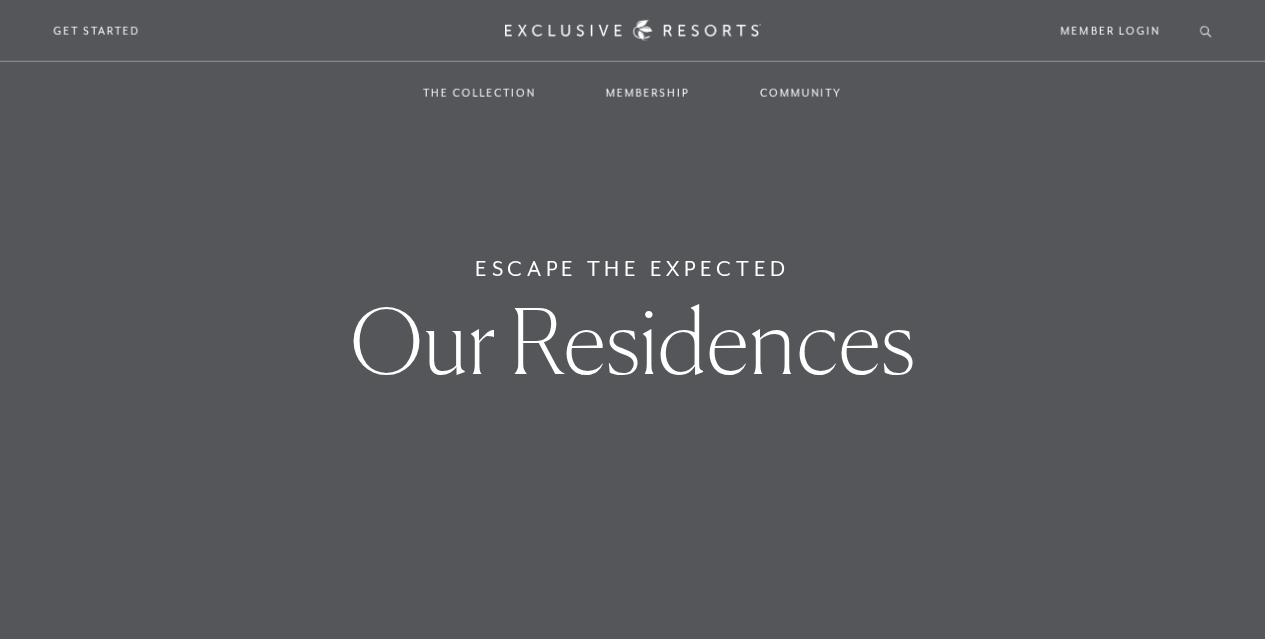 scroll, scrollTop: 0, scrollLeft: 0, axis: both 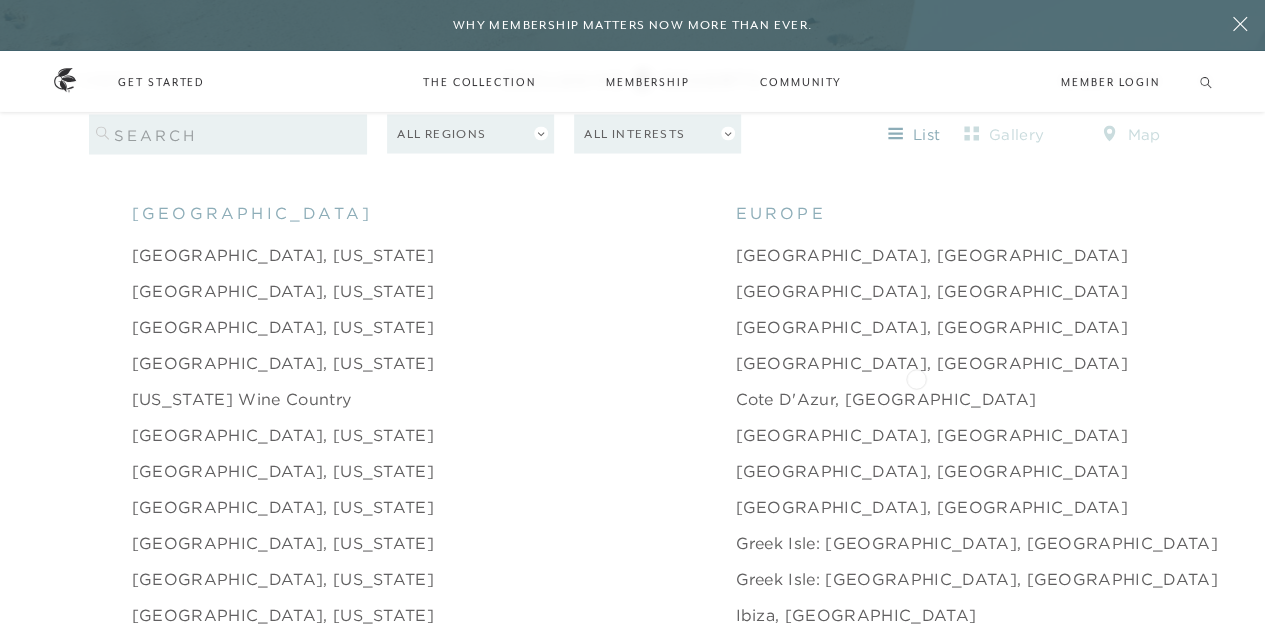 click on "Grand Cayman, [GEOGRAPHIC_DATA]" at bounding box center (1439, 398) 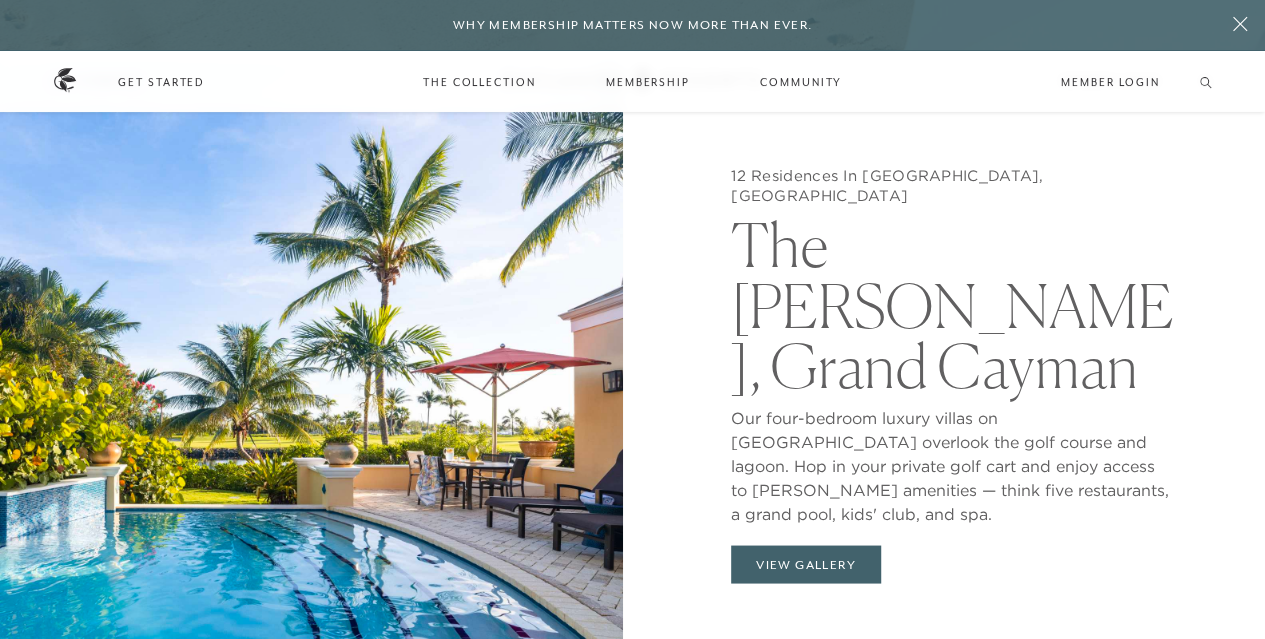 scroll, scrollTop: 1584, scrollLeft: 0, axis: vertical 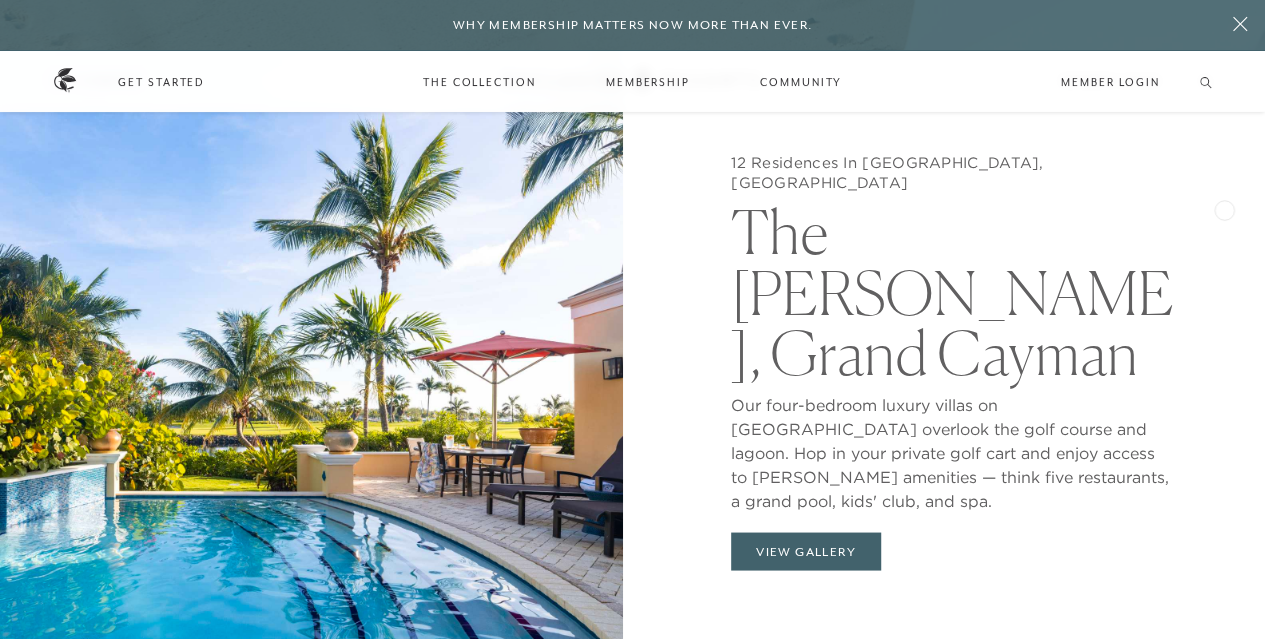 click on "12 Residences In [GEOGRAPHIC_DATA], [GEOGRAPHIC_DATA] [GEOGRAPHIC_DATA][PERSON_NAME], [GEOGRAPHIC_DATA] Our four-bedroom luxury villas on [GEOGRAPHIC_DATA] overlook the golf course and lagoon. Hop in your private golf cart and enjoy access to [PERSON_NAME] amenities — think five restaurants, a grand pool, kids' club, and spa. 12 Residences In [GEOGRAPHIC_DATA], [GEOGRAPHIC_DATA] [GEOGRAPHIC_DATA][PERSON_NAME], [GEOGRAPHIC_DATA] Our four-bedroom luxury villas on [GEOGRAPHIC_DATA] overlook the golf course and lagoon. Hop in your private golf cart and enjoy access to [PERSON_NAME] amenities — think five restaurants, a grand pool, kids' club, and spa. View Gallery" 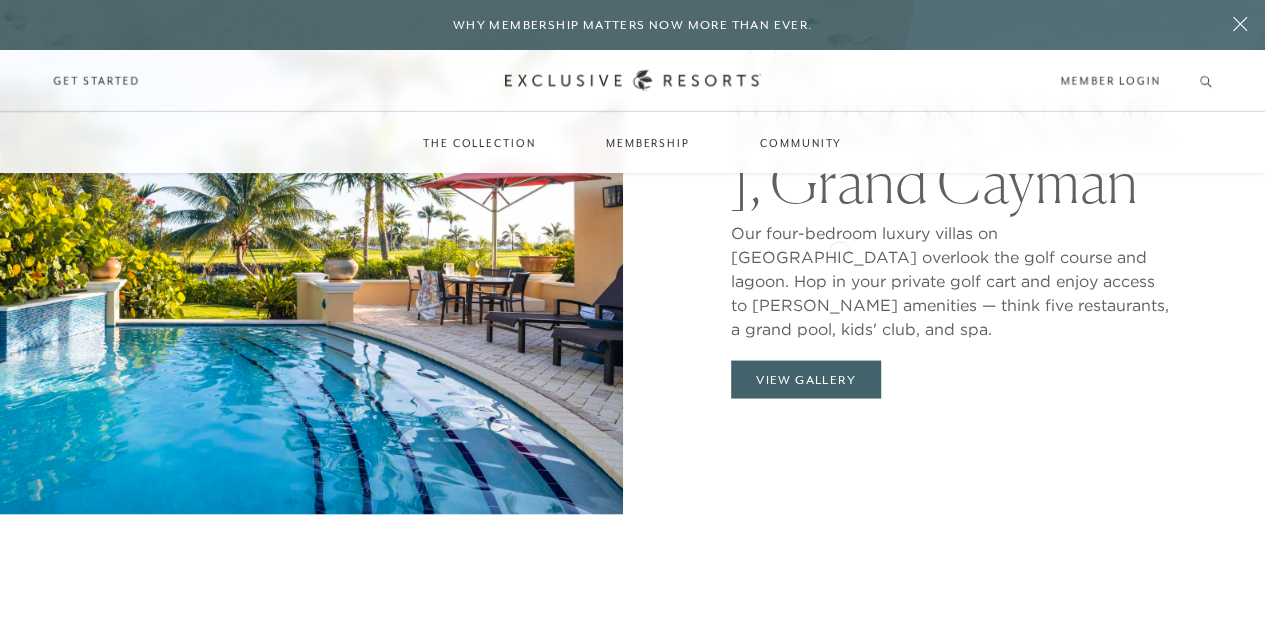 scroll, scrollTop: 1755, scrollLeft: 0, axis: vertical 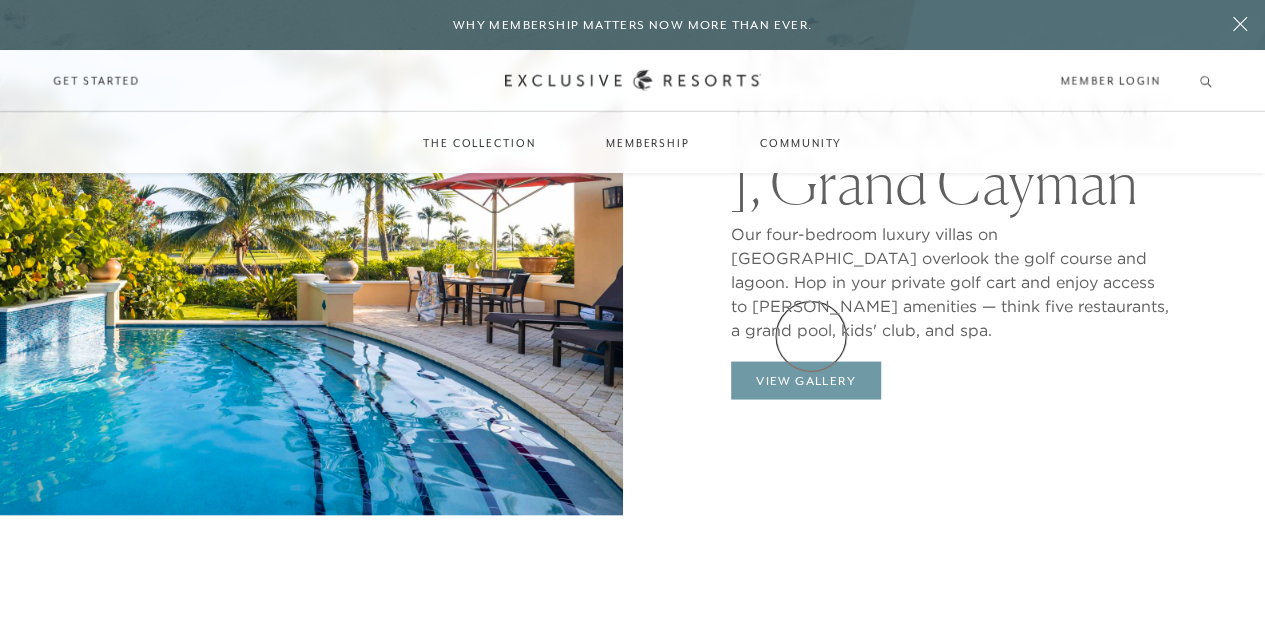 click on "View Gallery" at bounding box center [806, 380] 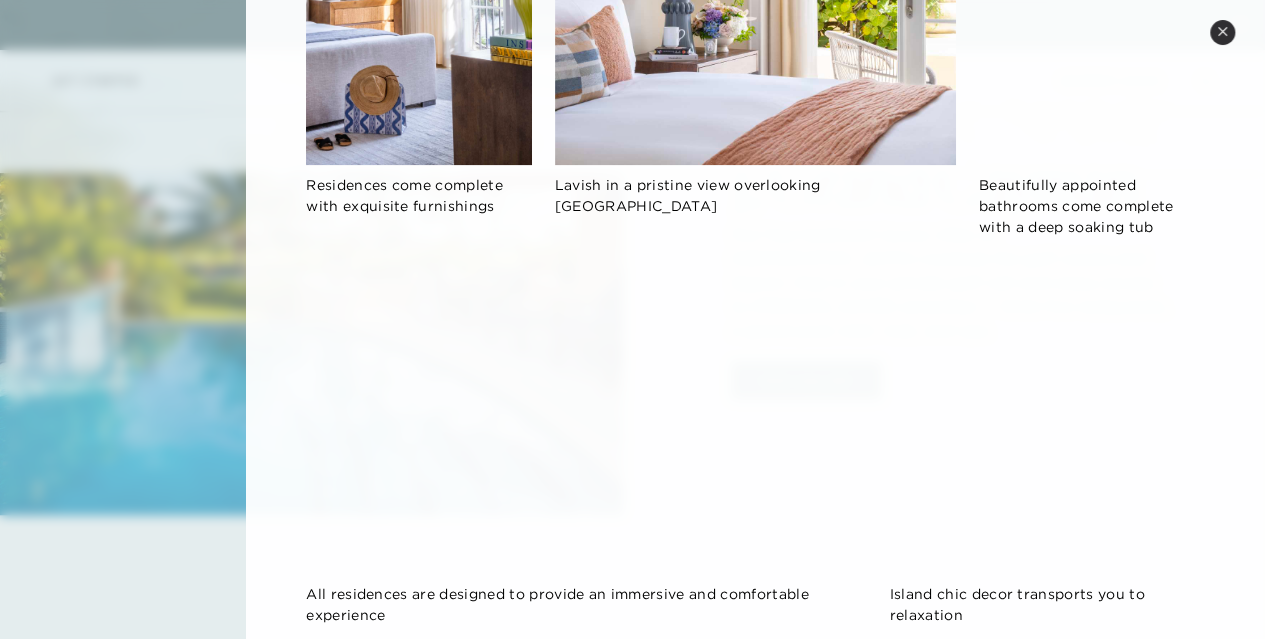 scroll, scrollTop: 0, scrollLeft: 0, axis: both 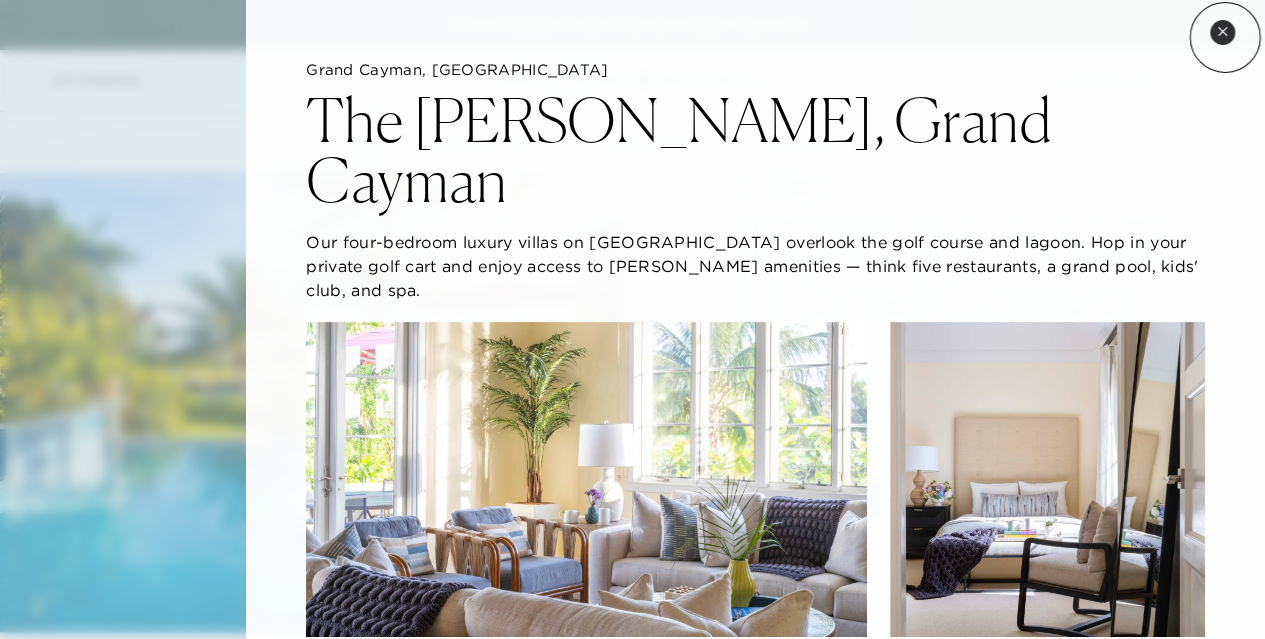 click on "Close quickview" at bounding box center (1222, 32) 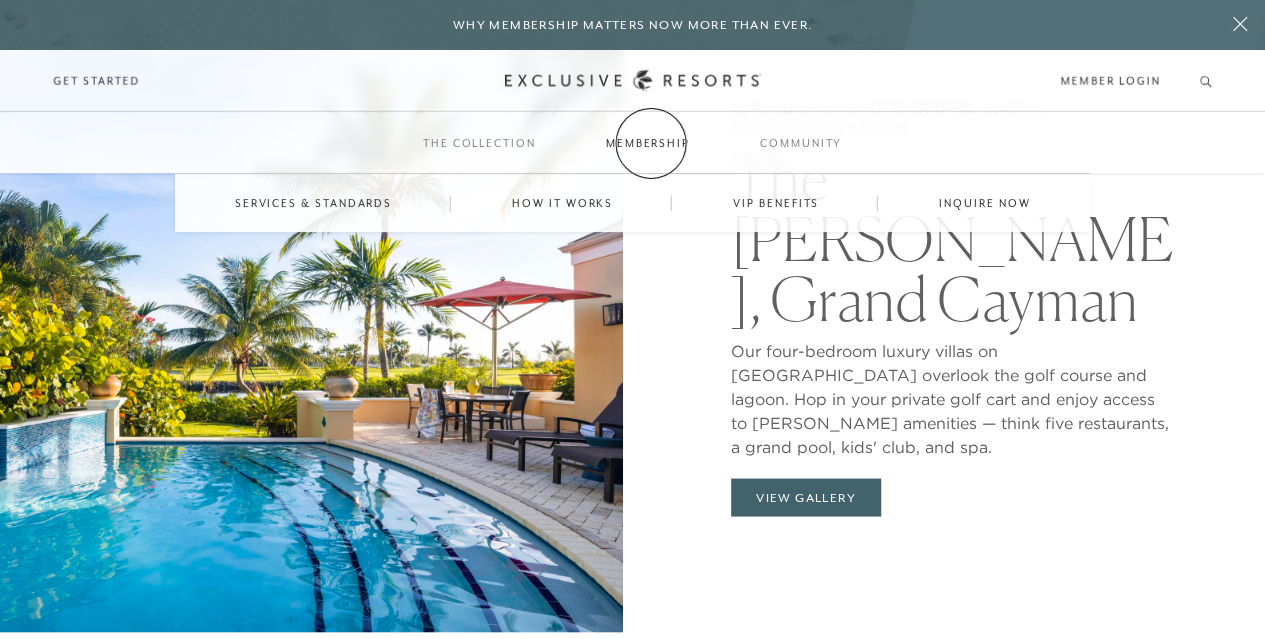 click on "Membership" at bounding box center (648, 143) 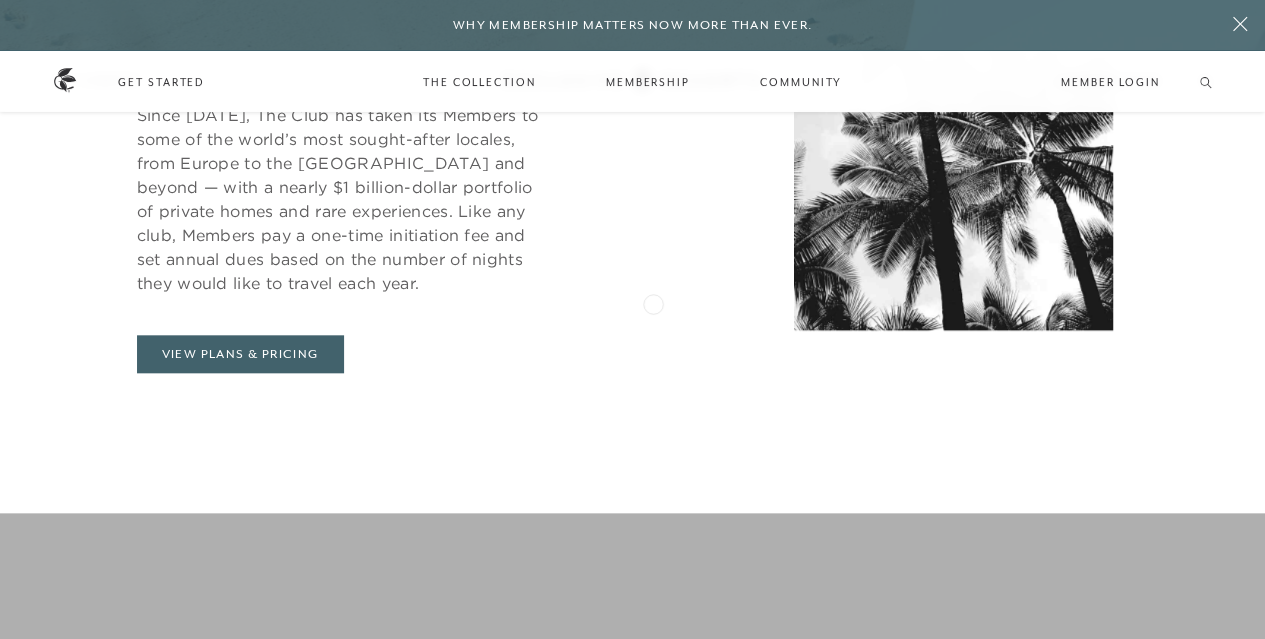 scroll, scrollTop: 867, scrollLeft: 0, axis: vertical 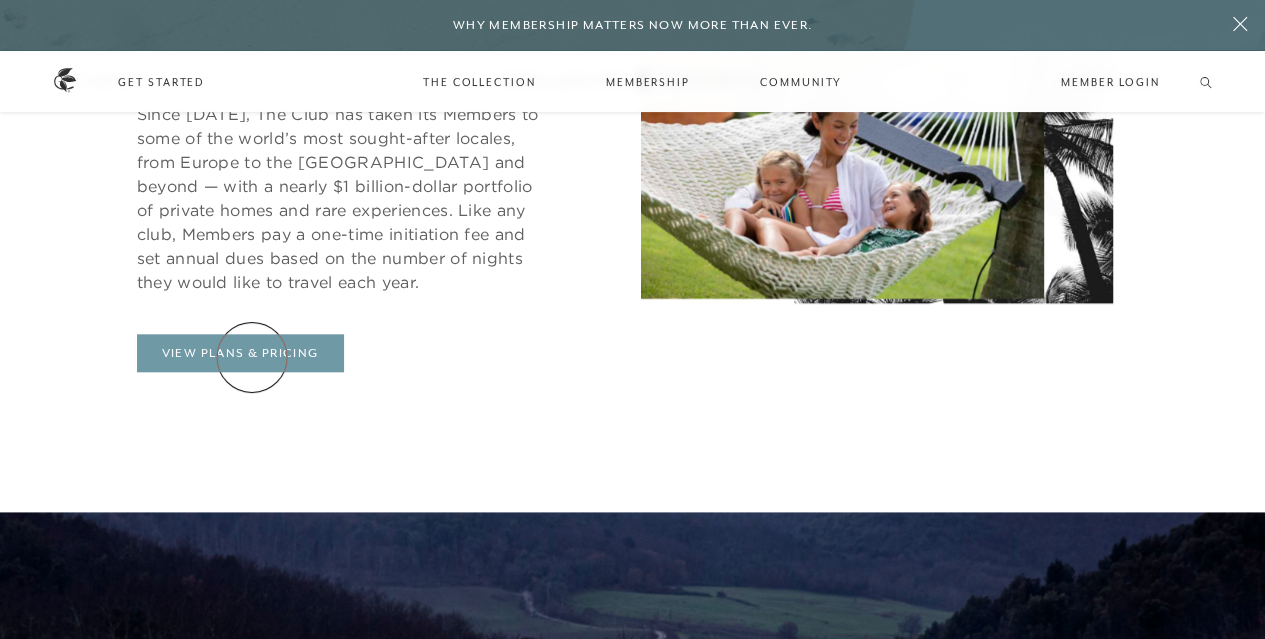 click on "View Plans & Pricing" at bounding box center (240, 353) 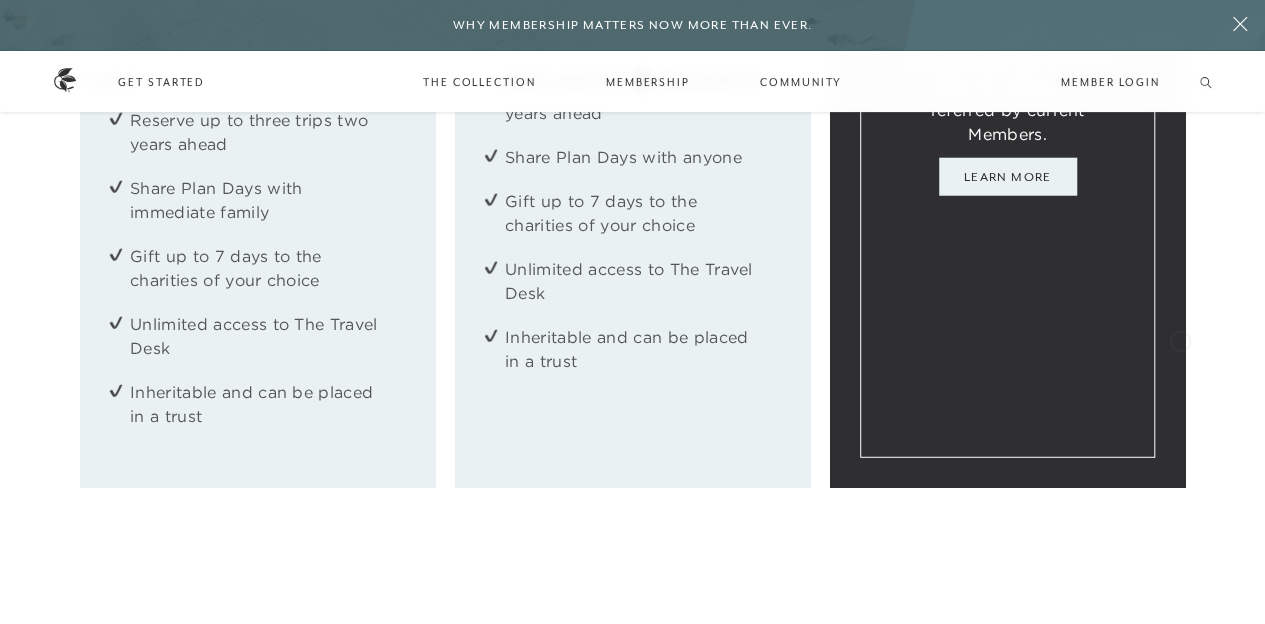 scroll, scrollTop: 2543, scrollLeft: 0, axis: vertical 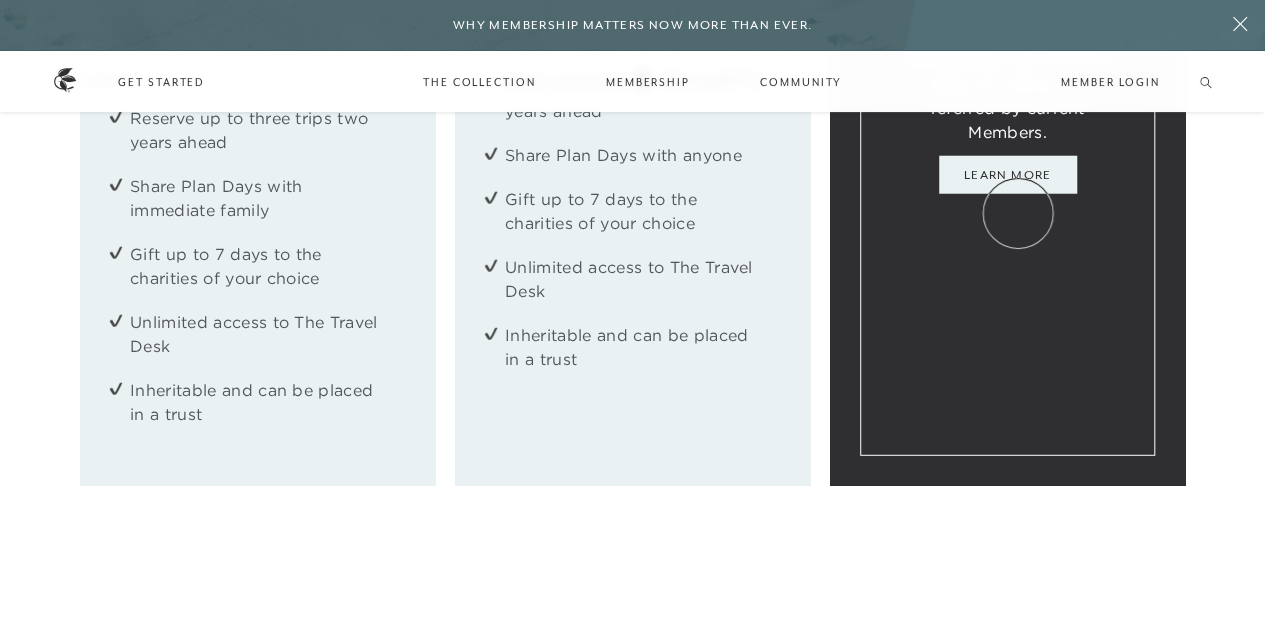 click on "Learn More" at bounding box center [1008, 175] 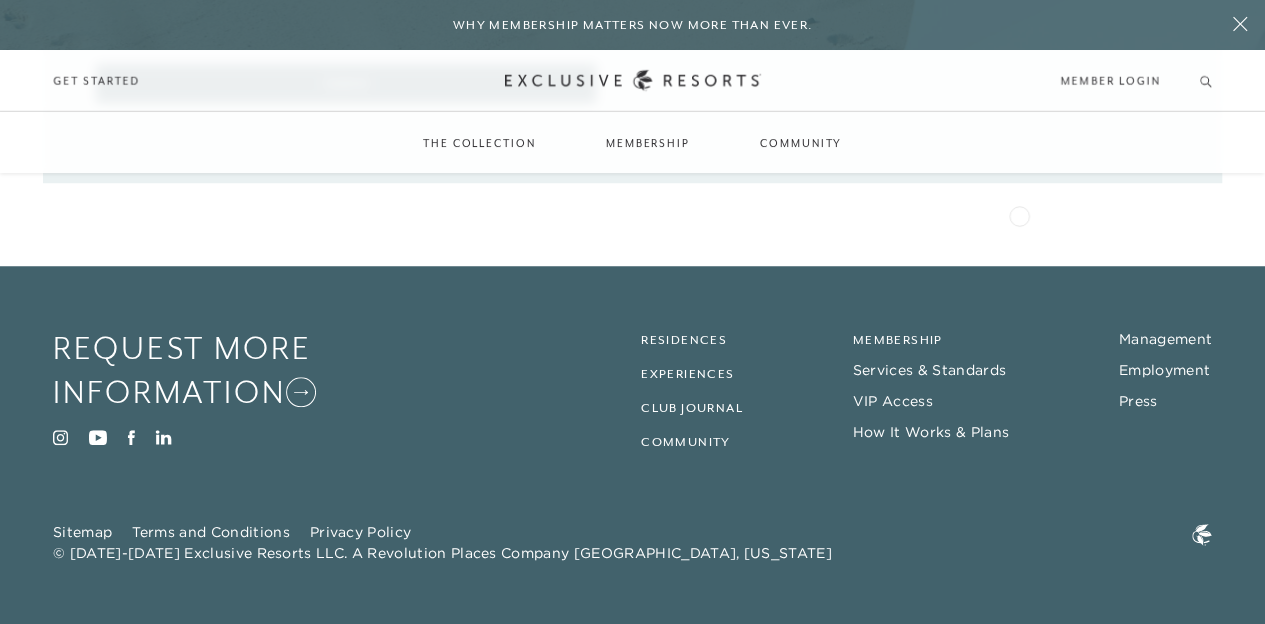 scroll, scrollTop: 0, scrollLeft: 0, axis: both 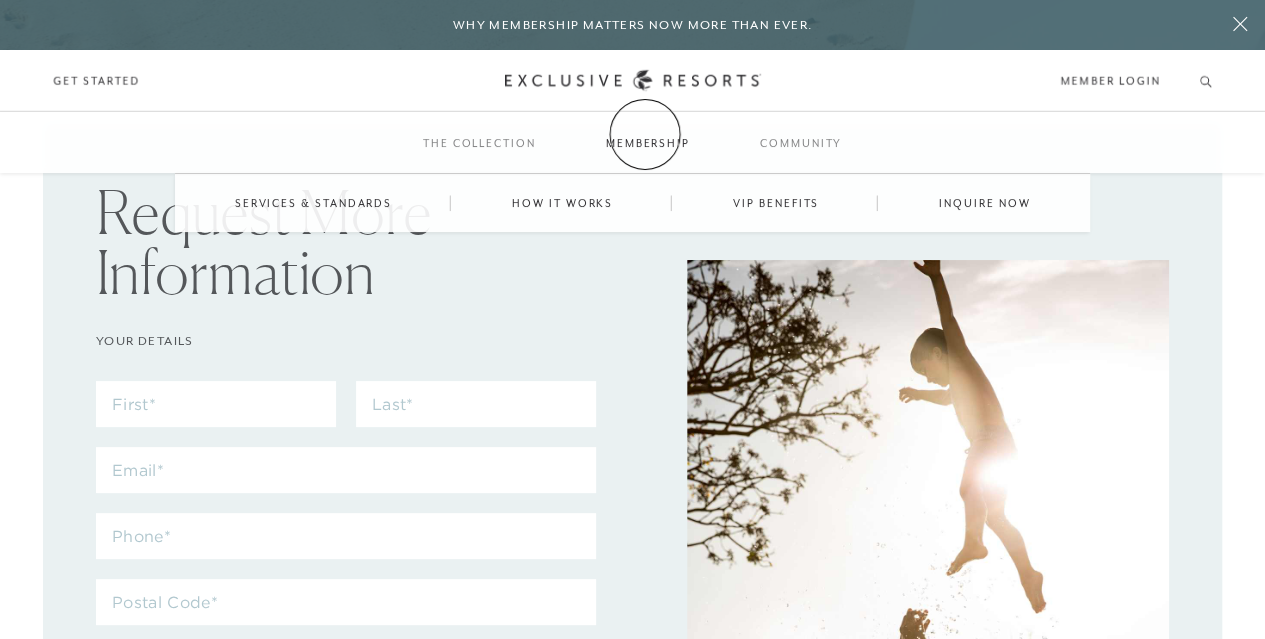 click on "Membership" at bounding box center [648, 143] 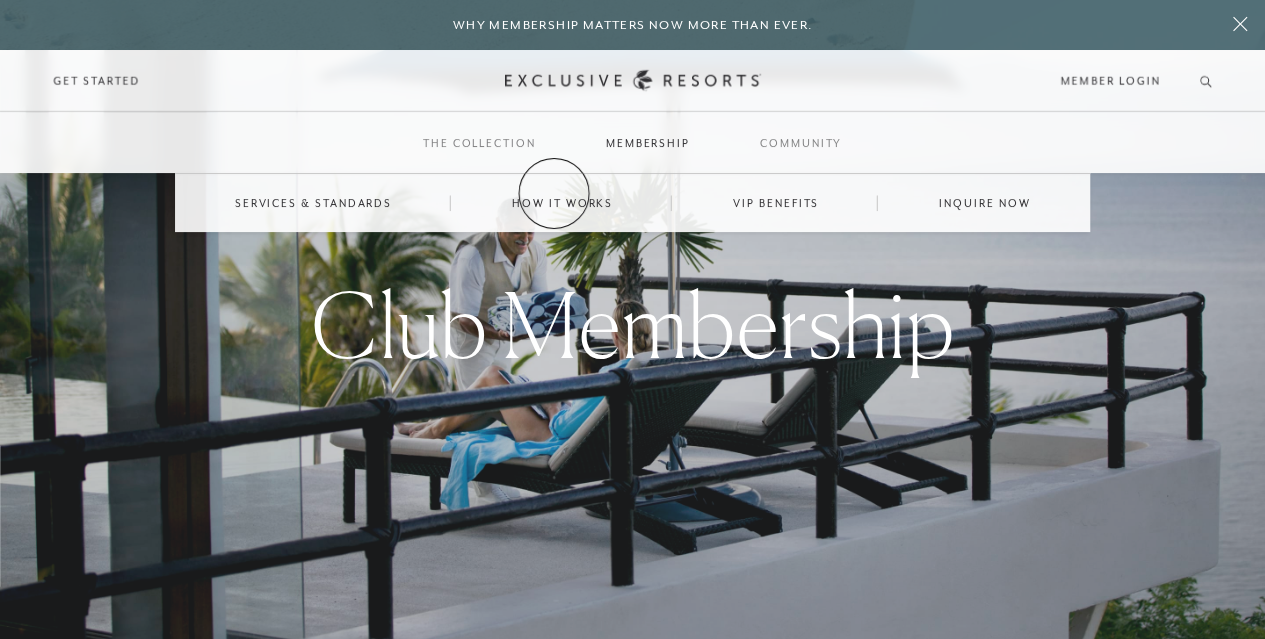click on "How it works" at bounding box center (562, 203) 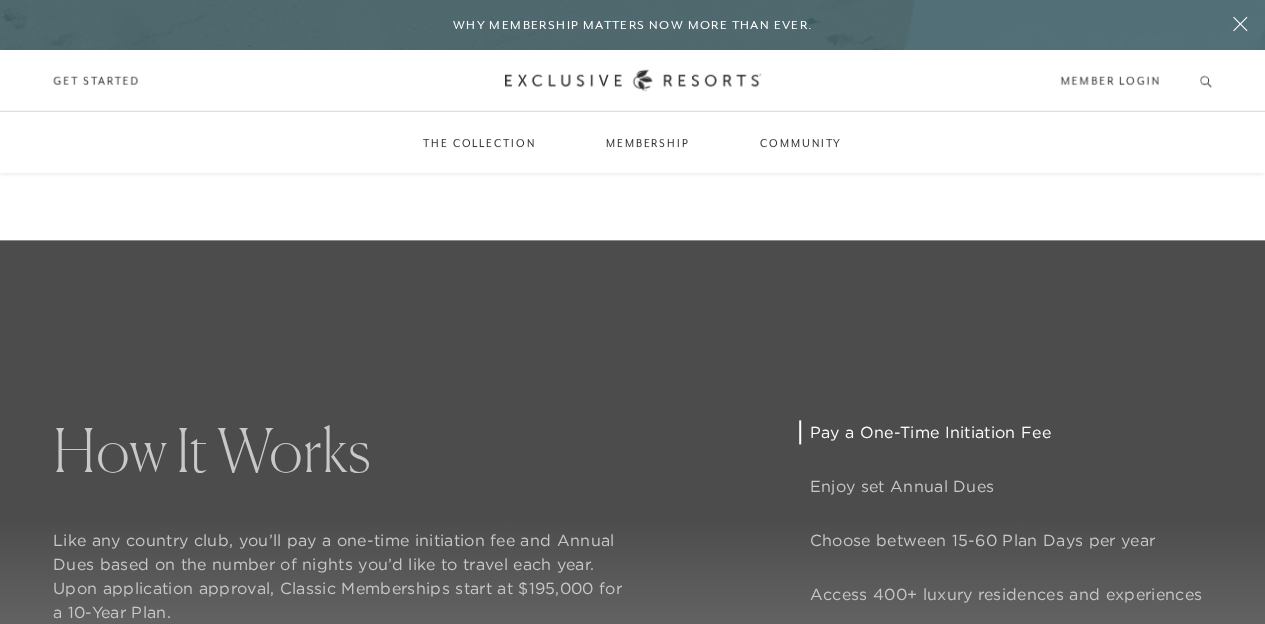 scroll, scrollTop: 1099, scrollLeft: 0, axis: vertical 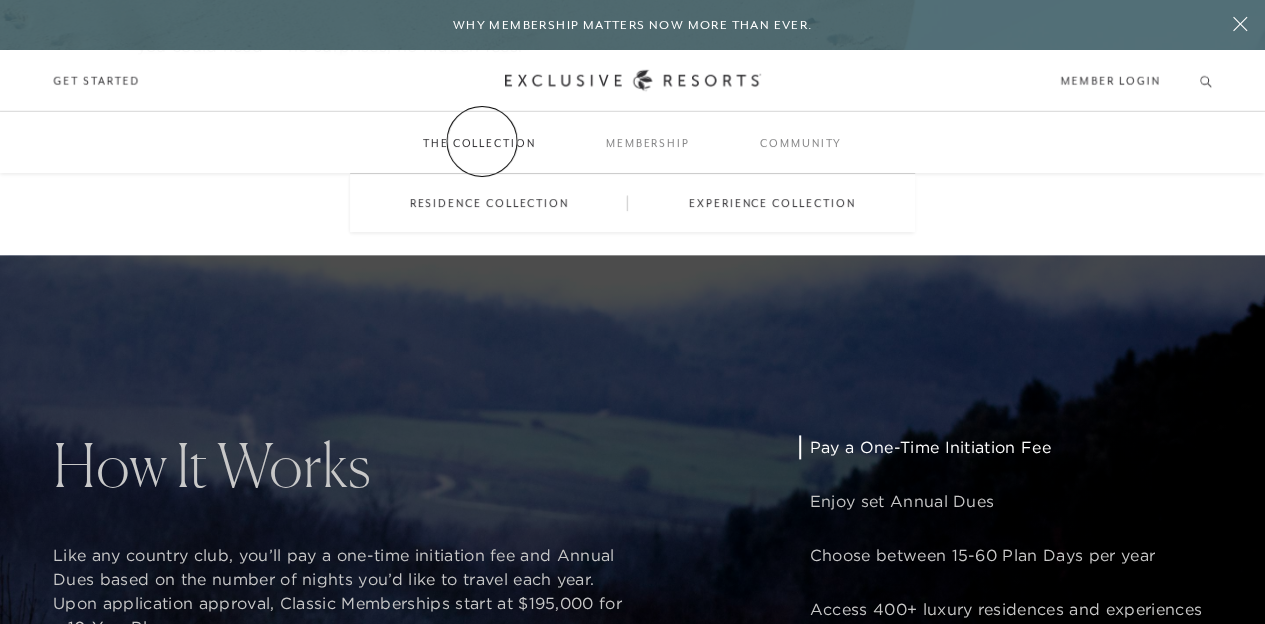 click on "The Collection" at bounding box center (479, 143) 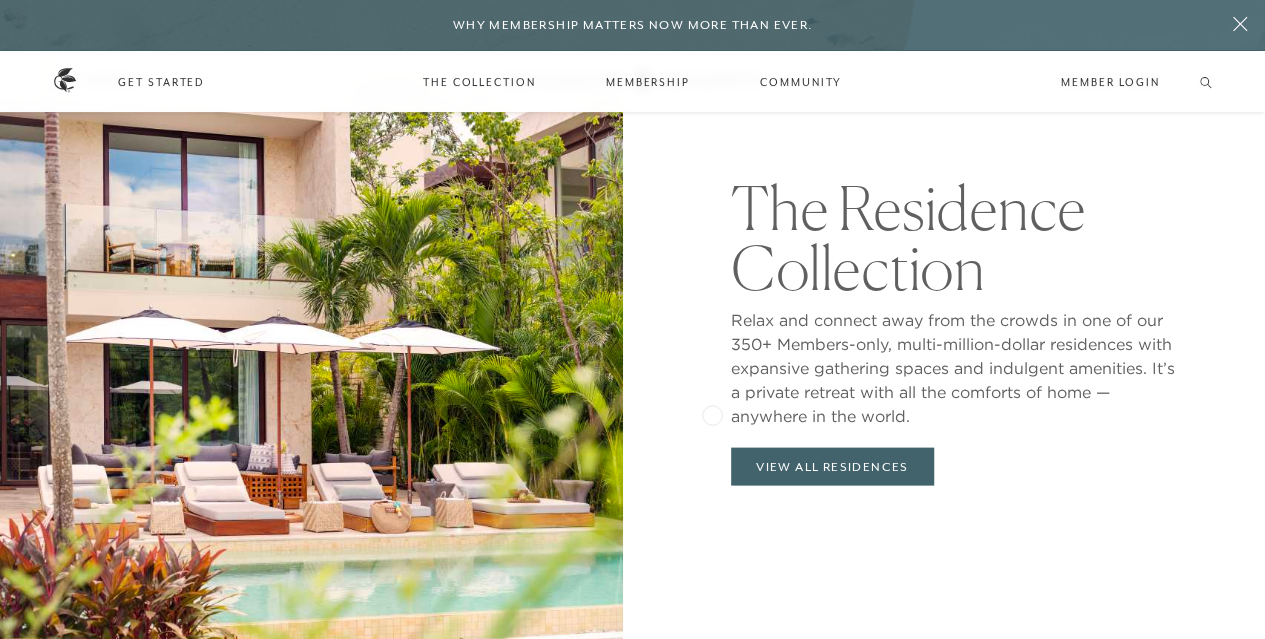 scroll, scrollTop: 1889, scrollLeft: 0, axis: vertical 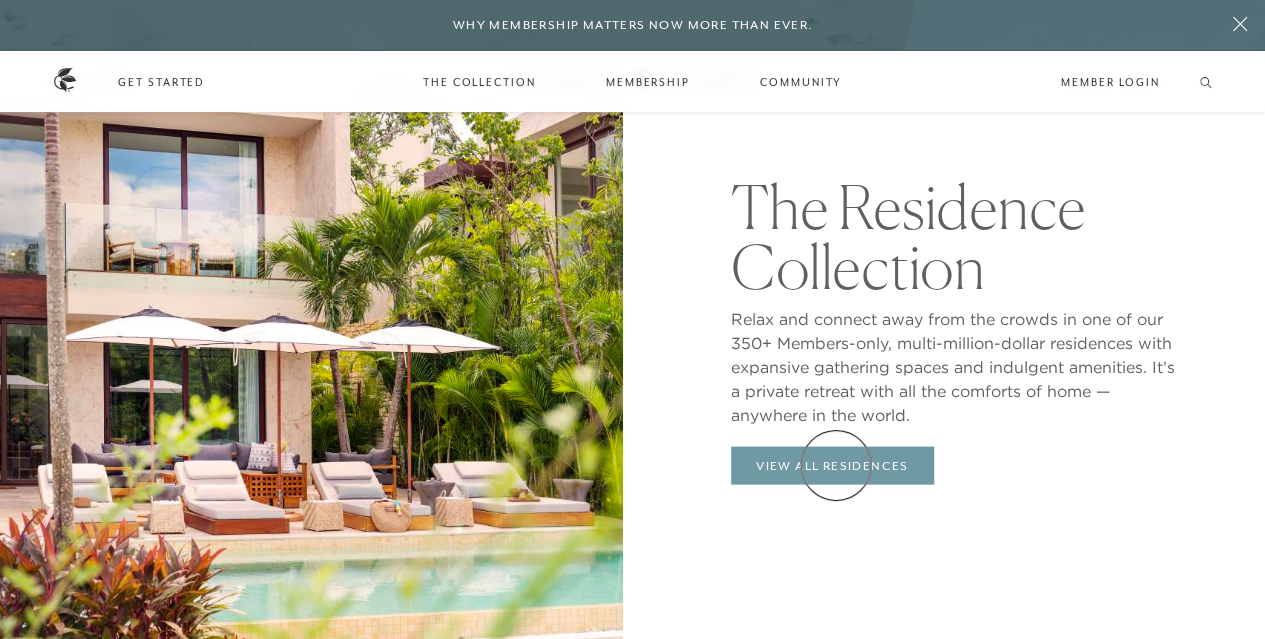 click on "View All Residences" at bounding box center (832, 465) 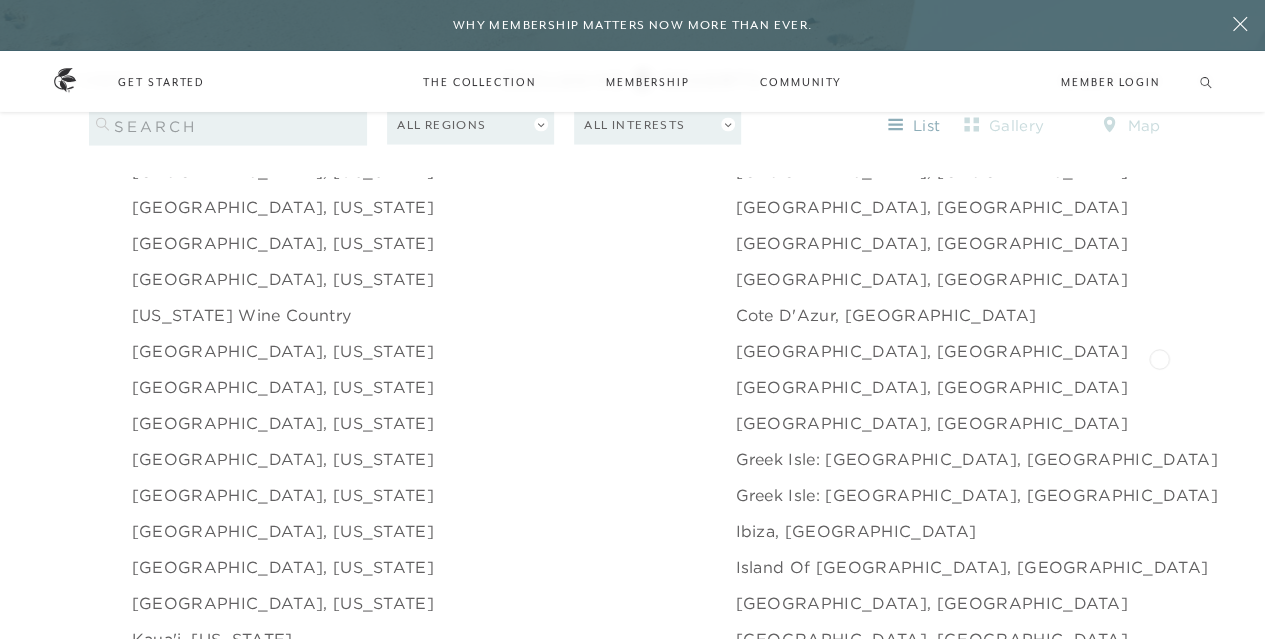 scroll, scrollTop: 1964, scrollLeft: 0, axis: vertical 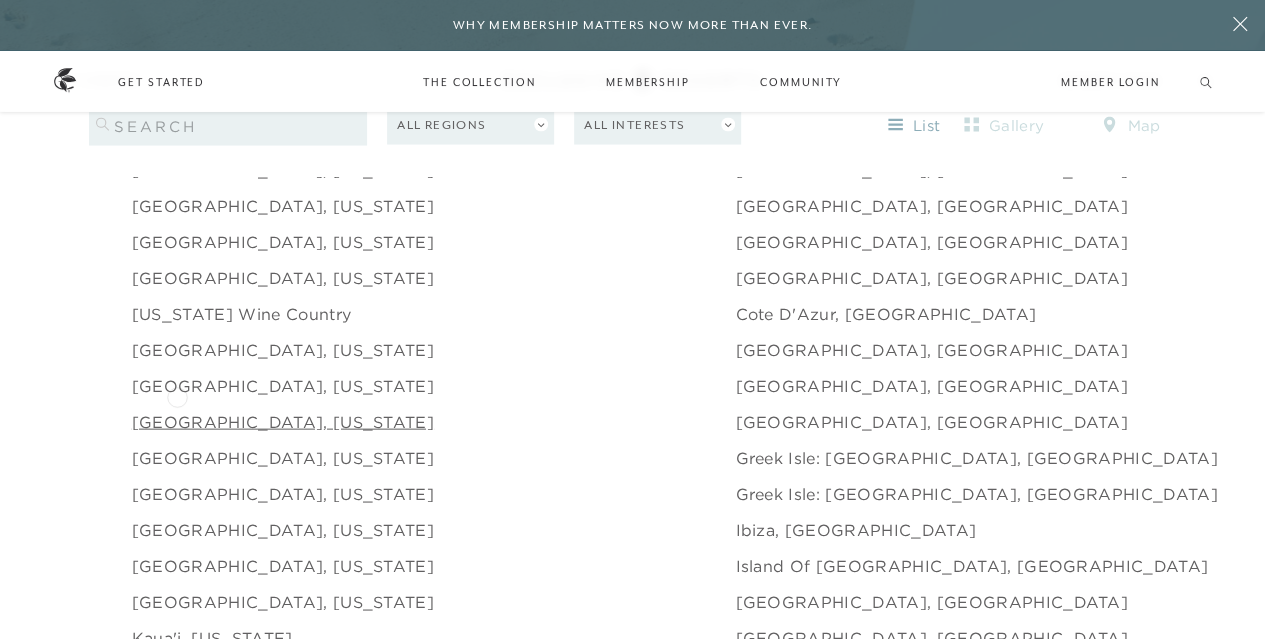click on "[GEOGRAPHIC_DATA], [US_STATE]" at bounding box center (283, 422) 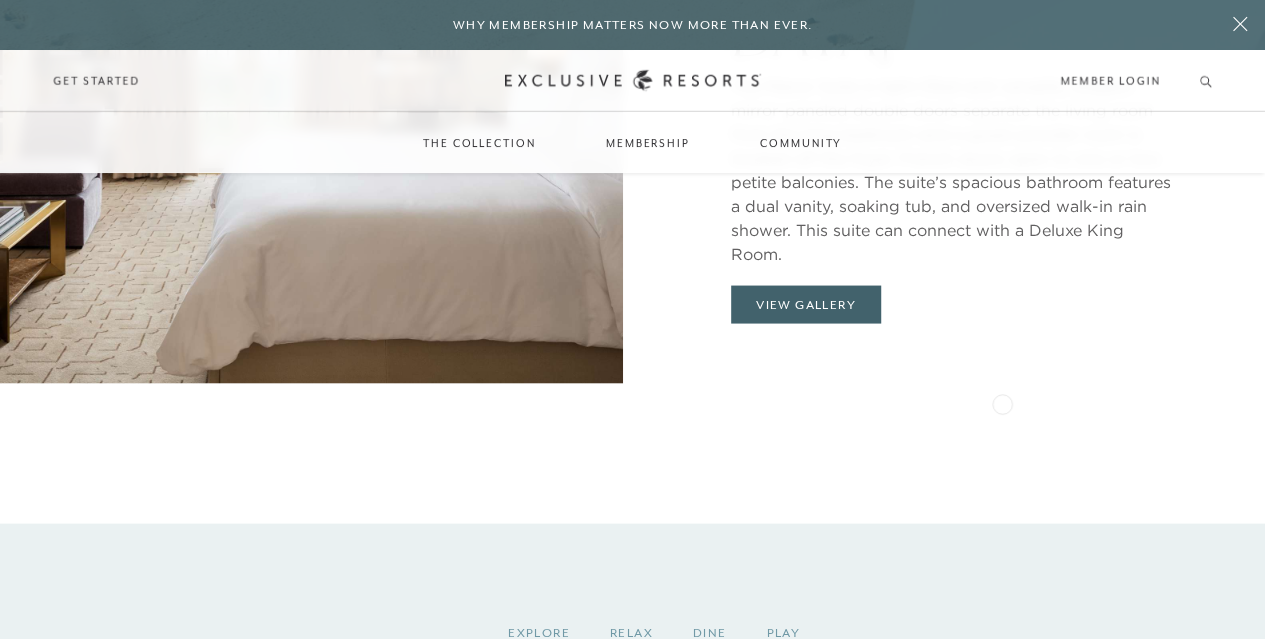 scroll, scrollTop: 1842, scrollLeft: 0, axis: vertical 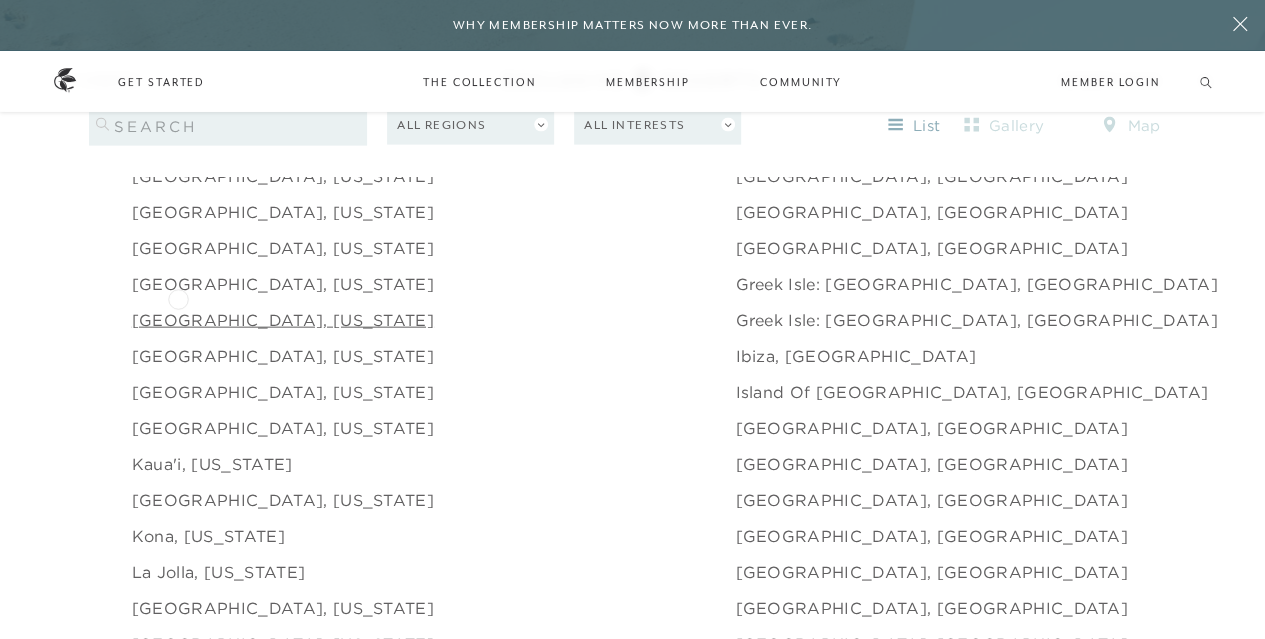 click on "[GEOGRAPHIC_DATA], [US_STATE]" at bounding box center [283, 320] 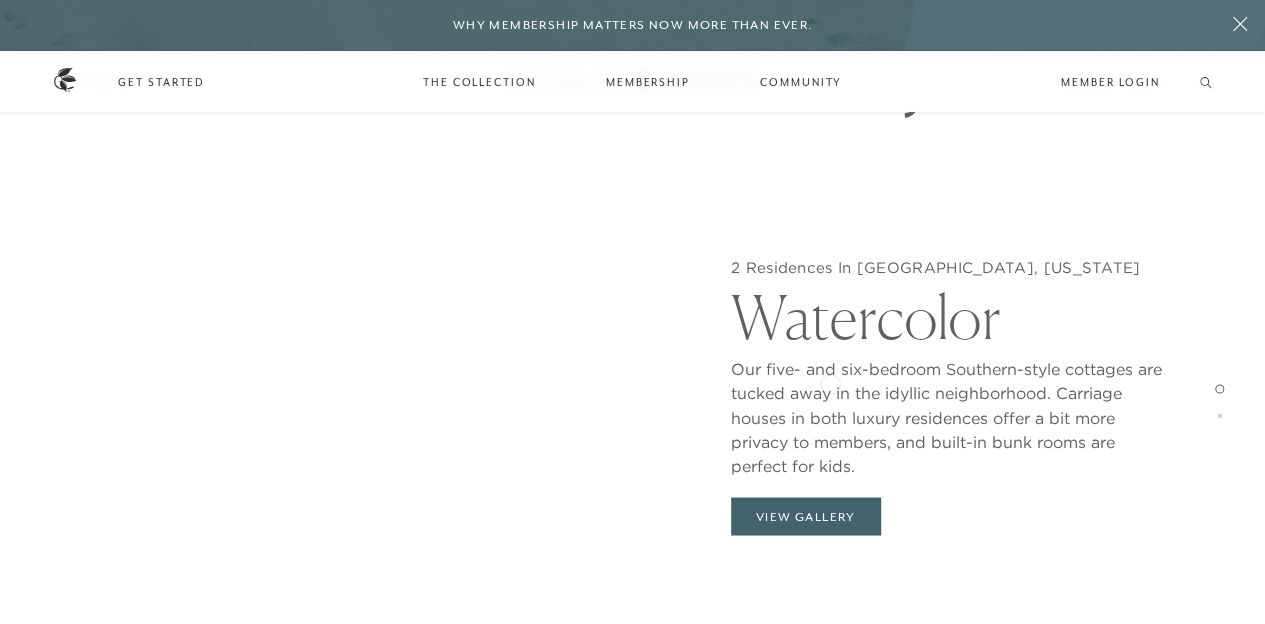 scroll, scrollTop: 1491, scrollLeft: 0, axis: vertical 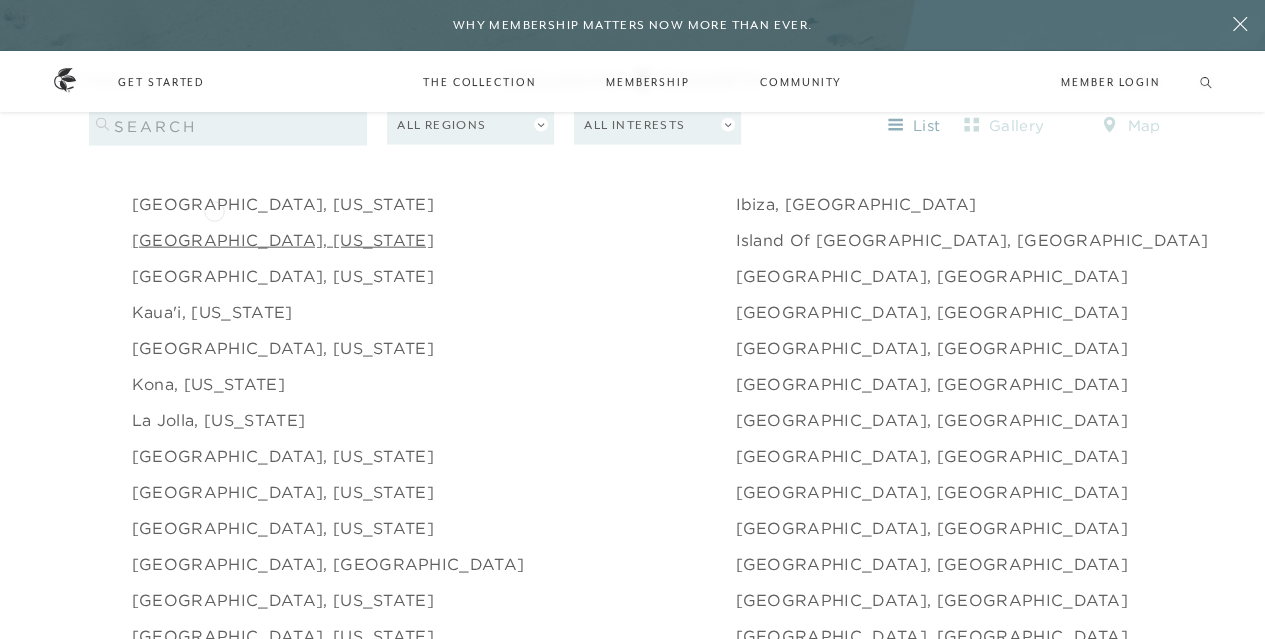 click on "[GEOGRAPHIC_DATA], [US_STATE]" at bounding box center [283, 240] 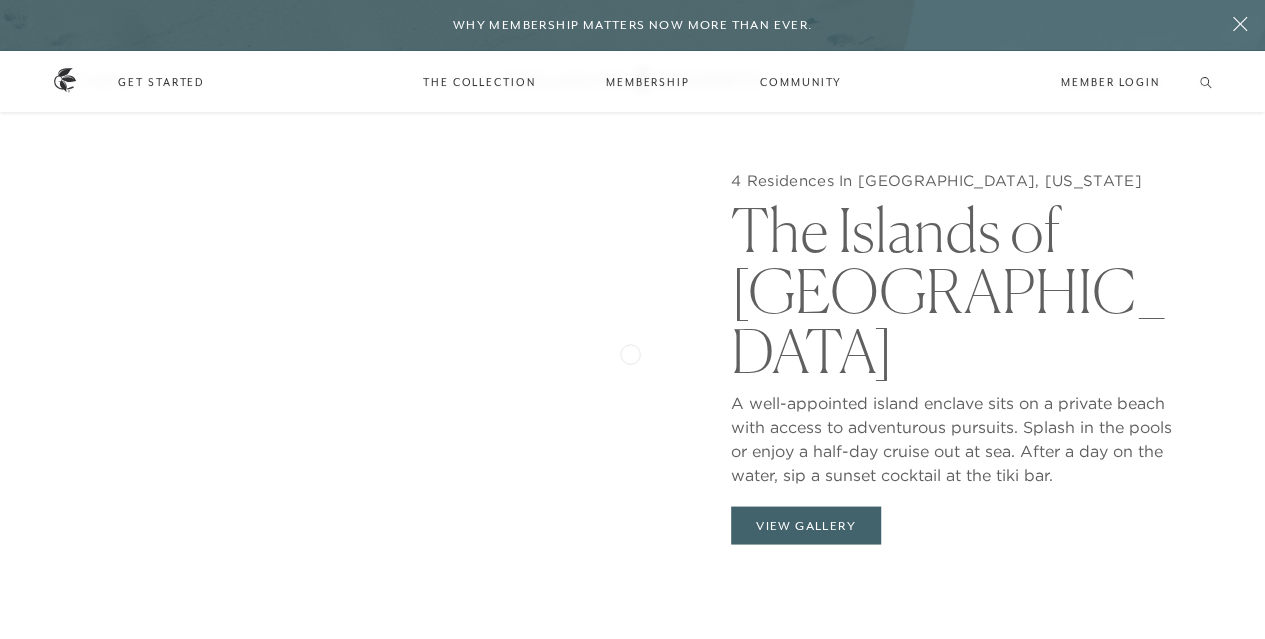 scroll, scrollTop: 1611, scrollLeft: 0, axis: vertical 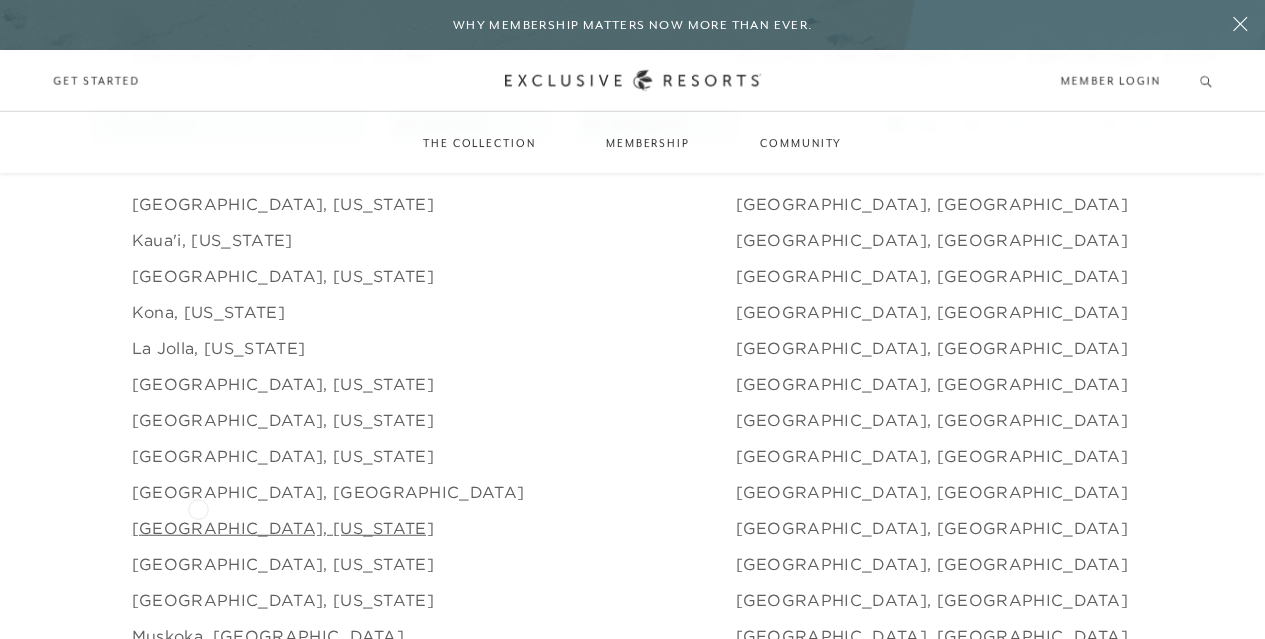 click on "[GEOGRAPHIC_DATA], [US_STATE]" at bounding box center [283, 528] 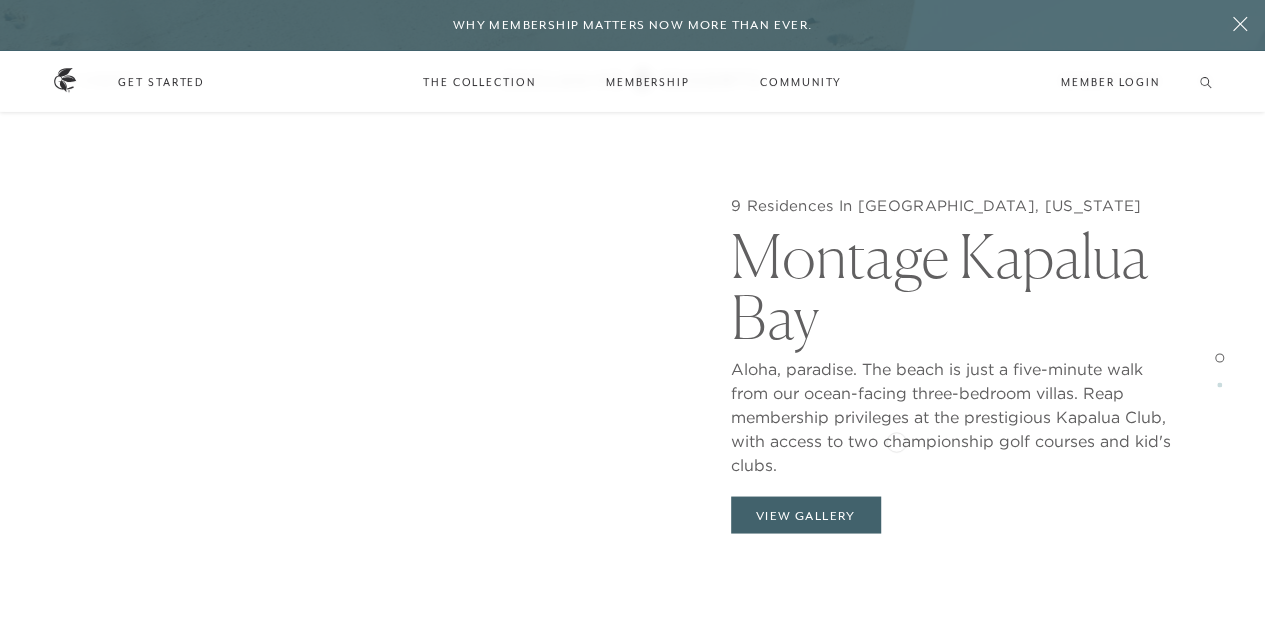 scroll, scrollTop: 1591, scrollLeft: 0, axis: vertical 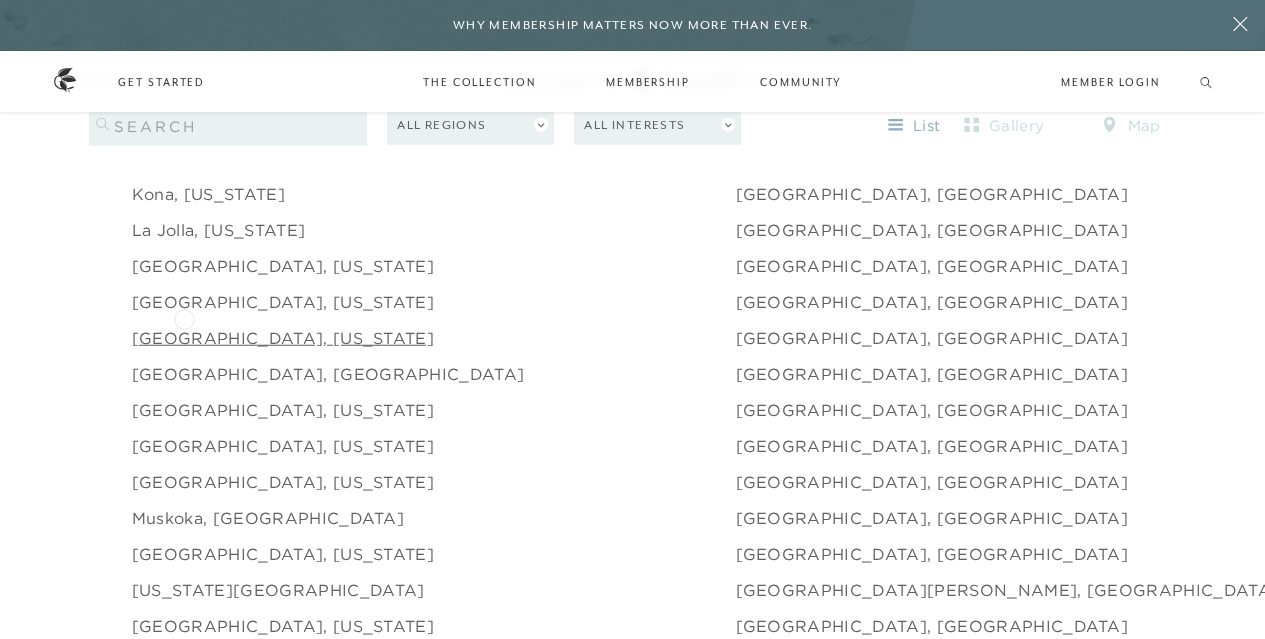 click on "[GEOGRAPHIC_DATA], [US_STATE]" at bounding box center [283, 338] 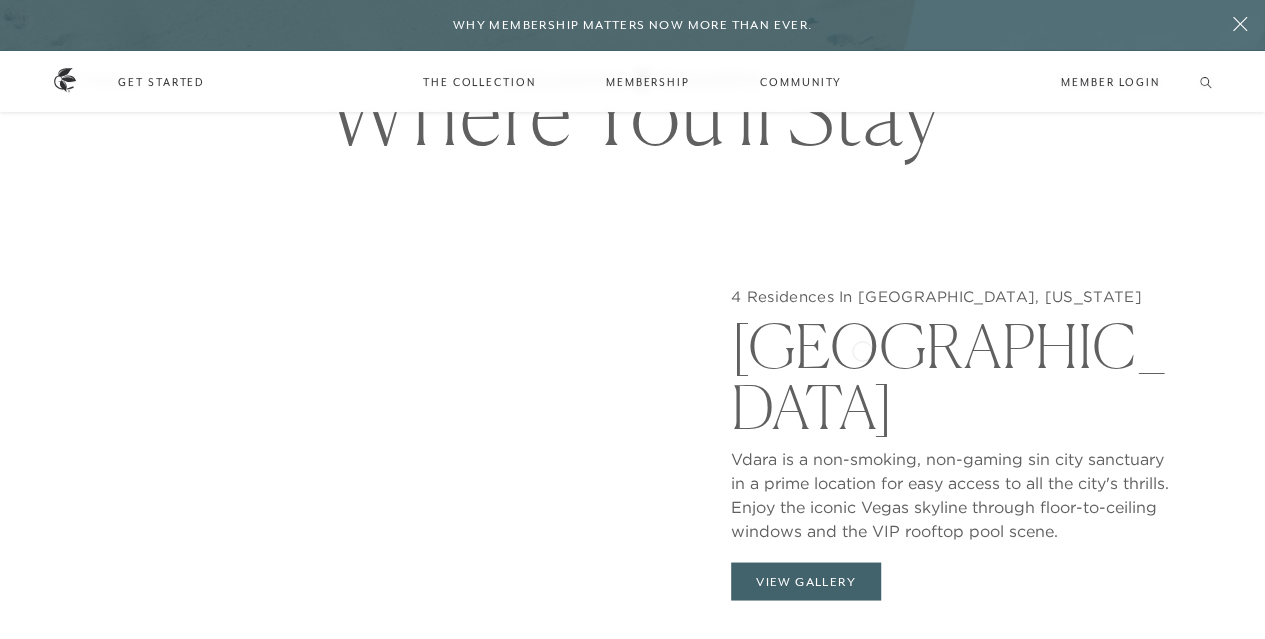 scroll, scrollTop: 1529, scrollLeft: 0, axis: vertical 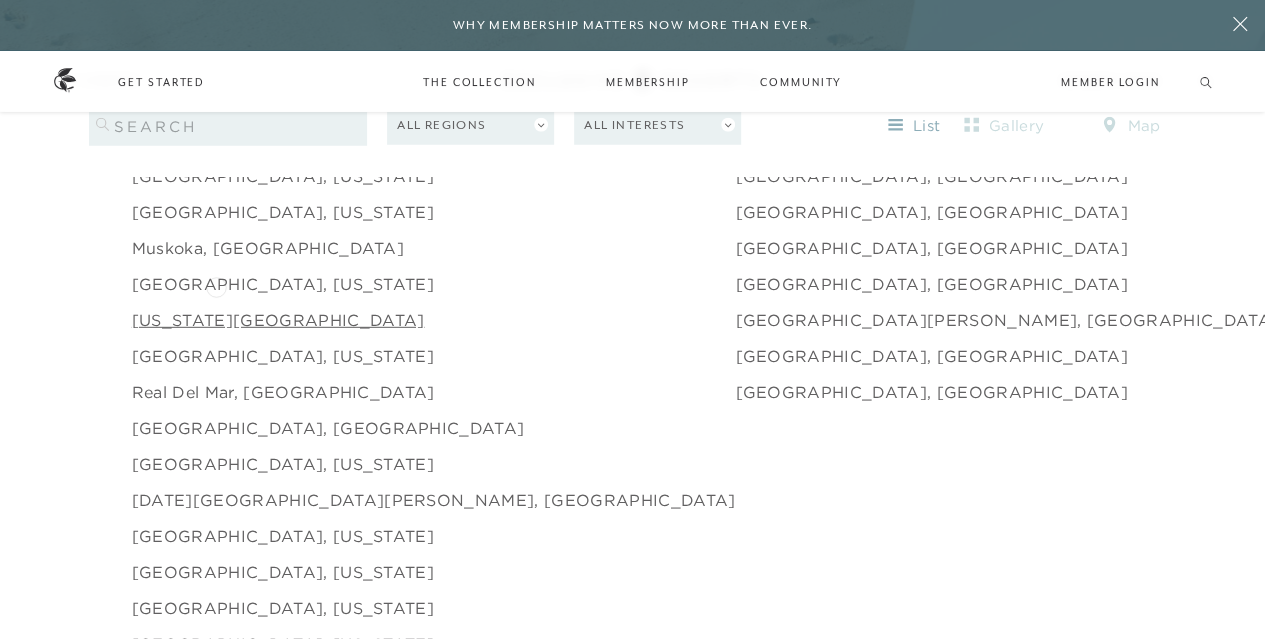 click on "[US_STATE][GEOGRAPHIC_DATA]" at bounding box center (278, 320) 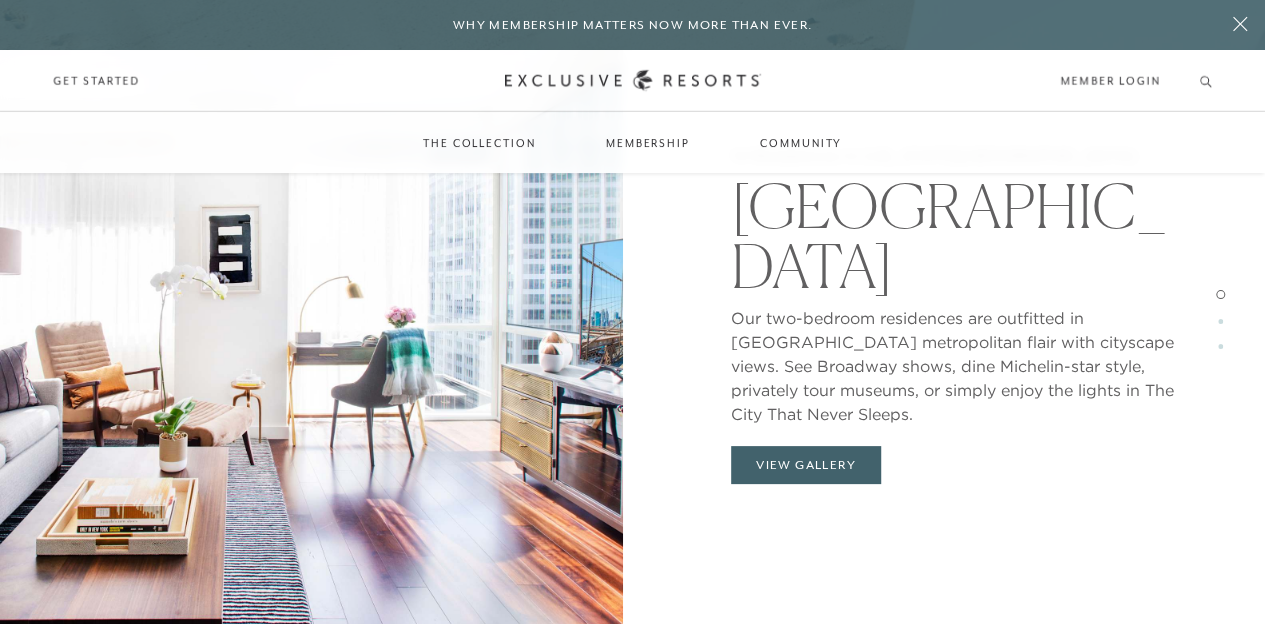 scroll, scrollTop: 2059, scrollLeft: 0, axis: vertical 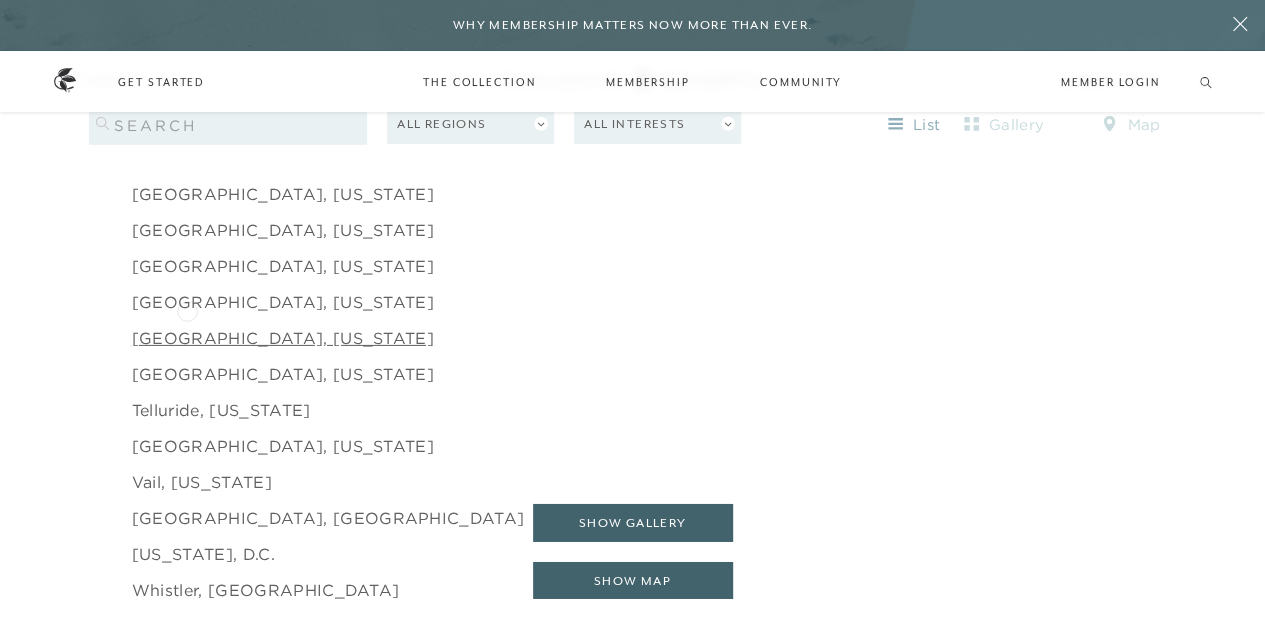 click on "[GEOGRAPHIC_DATA], [US_STATE]" at bounding box center (283, 338) 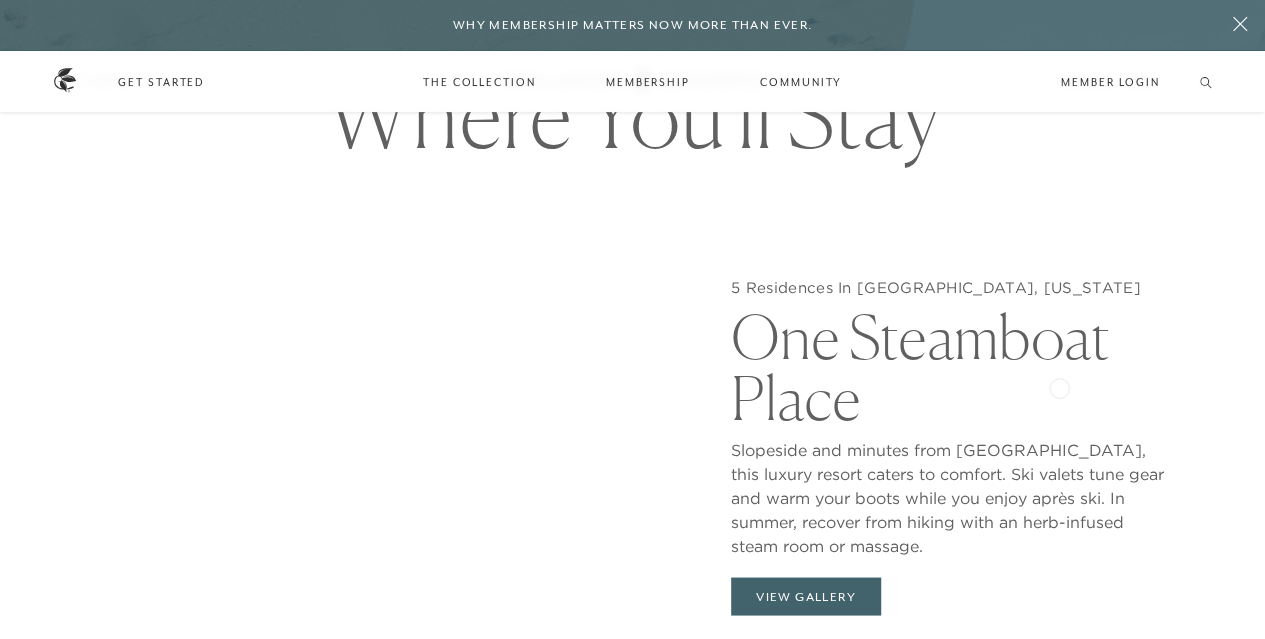 scroll, scrollTop: 1529, scrollLeft: 0, axis: vertical 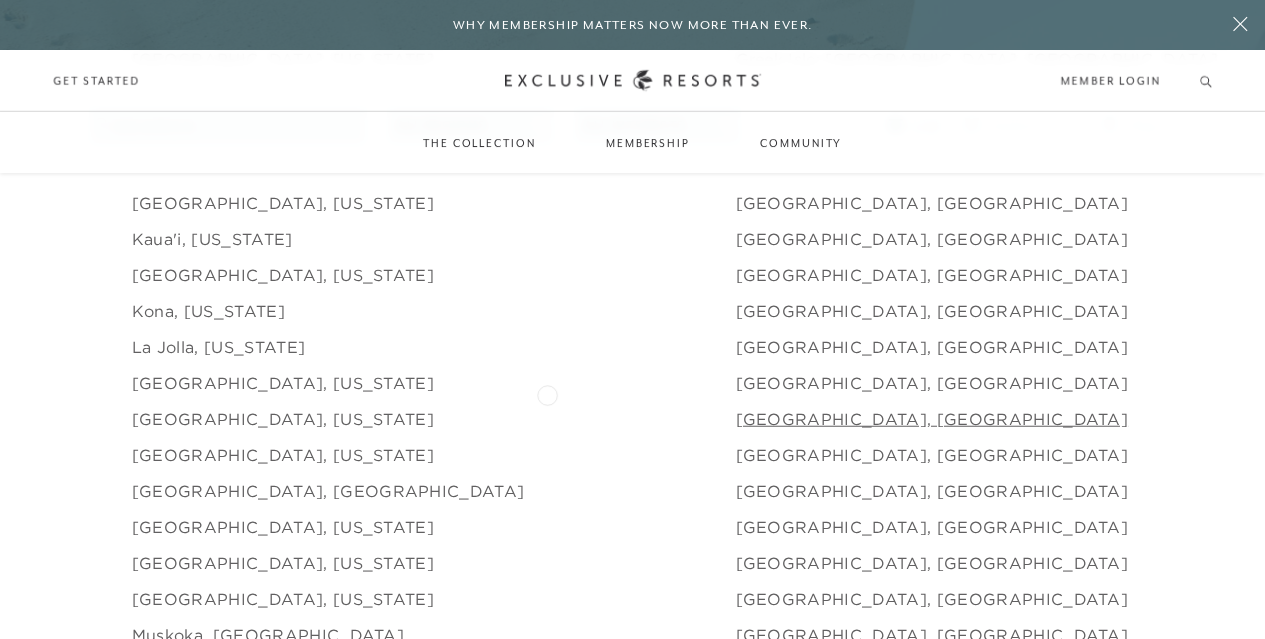 click on "[GEOGRAPHIC_DATA], [GEOGRAPHIC_DATA]" at bounding box center [931, 419] 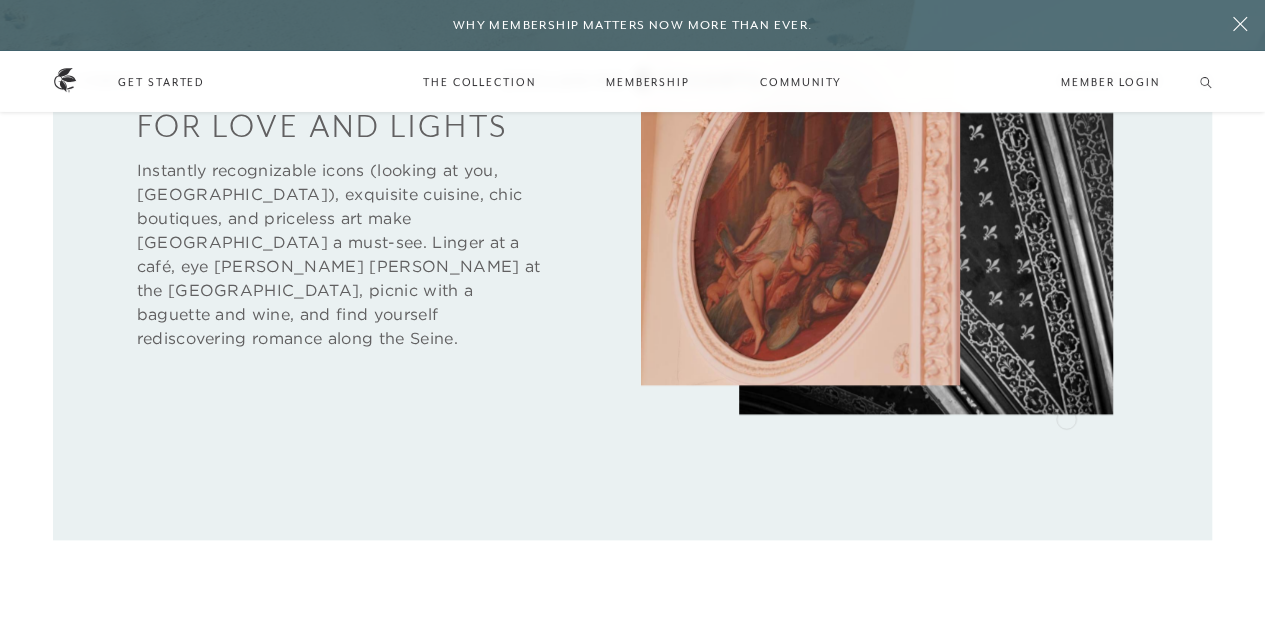 scroll, scrollTop: 1498, scrollLeft: 0, axis: vertical 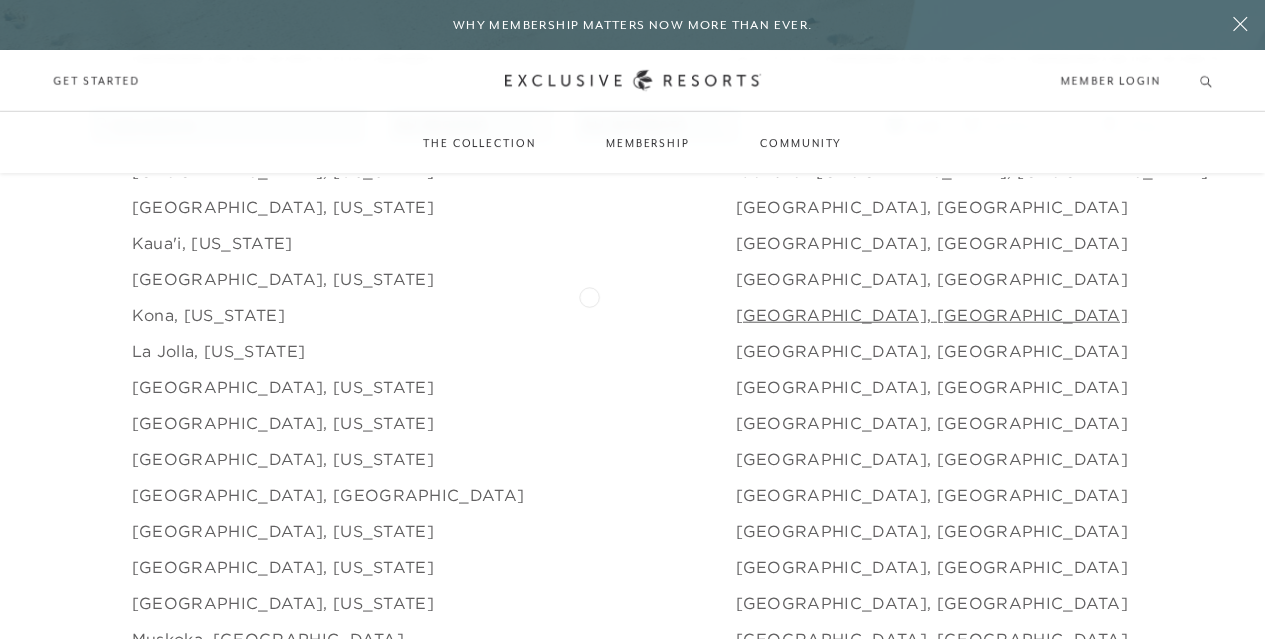 click on "[GEOGRAPHIC_DATA], [GEOGRAPHIC_DATA]" at bounding box center [931, 315] 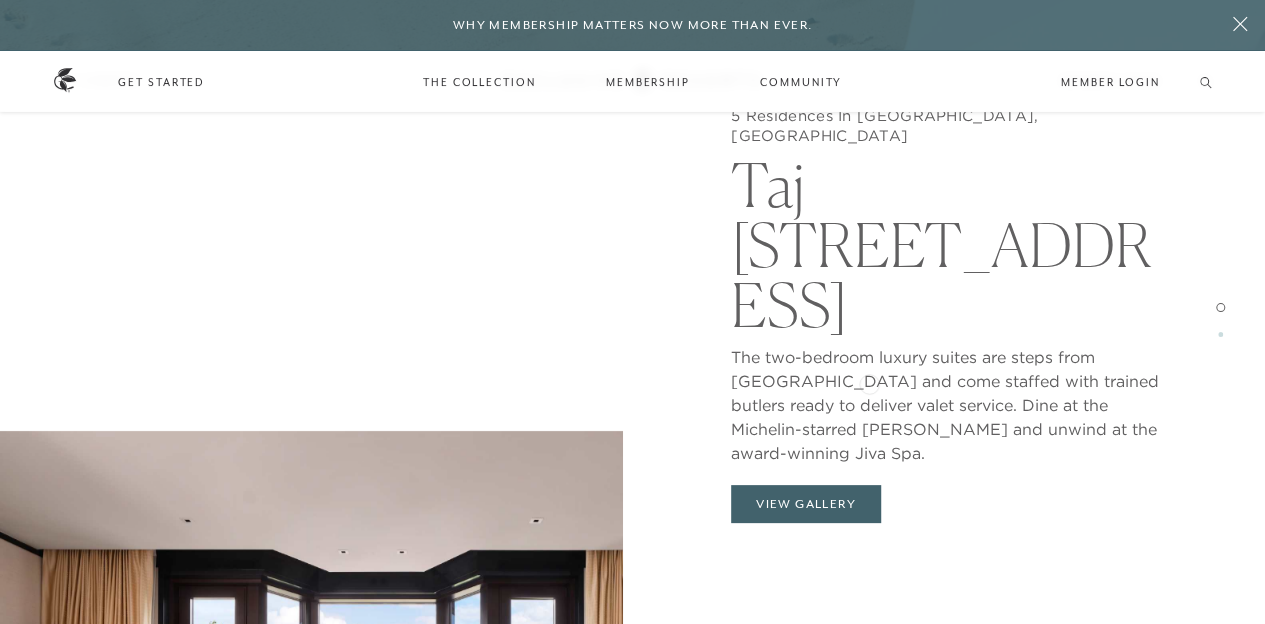 scroll, scrollTop: 1762, scrollLeft: 0, axis: vertical 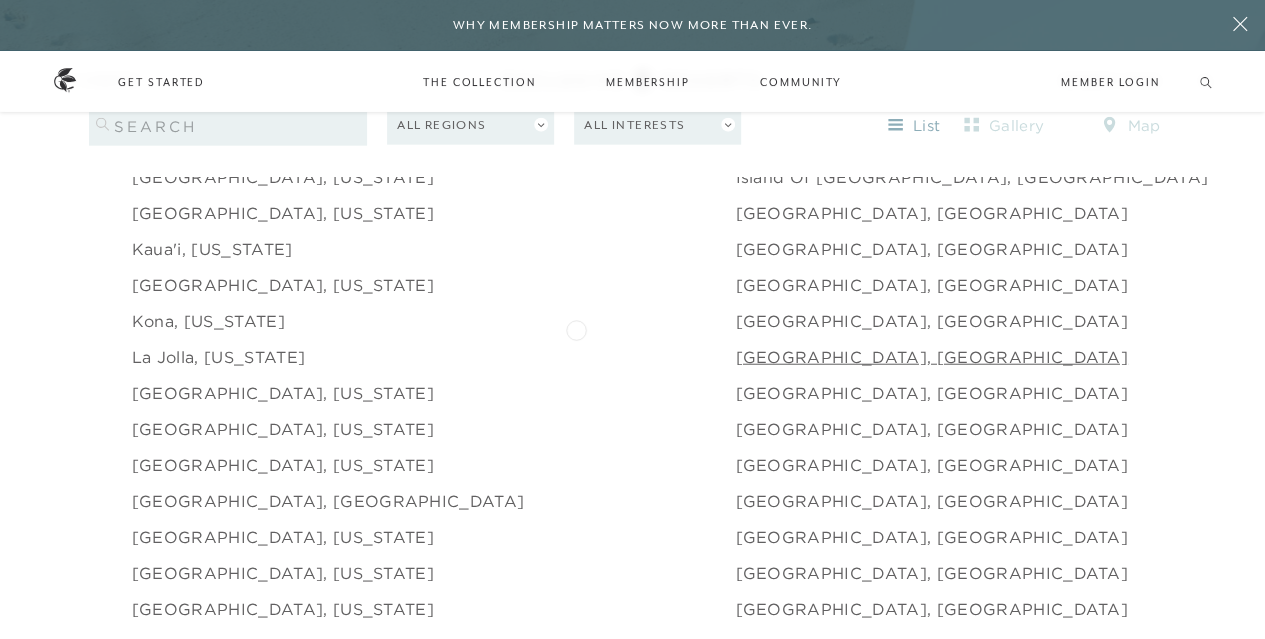 click on "[GEOGRAPHIC_DATA], [GEOGRAPHIC_DATA]" at bounding box center [931, 357] 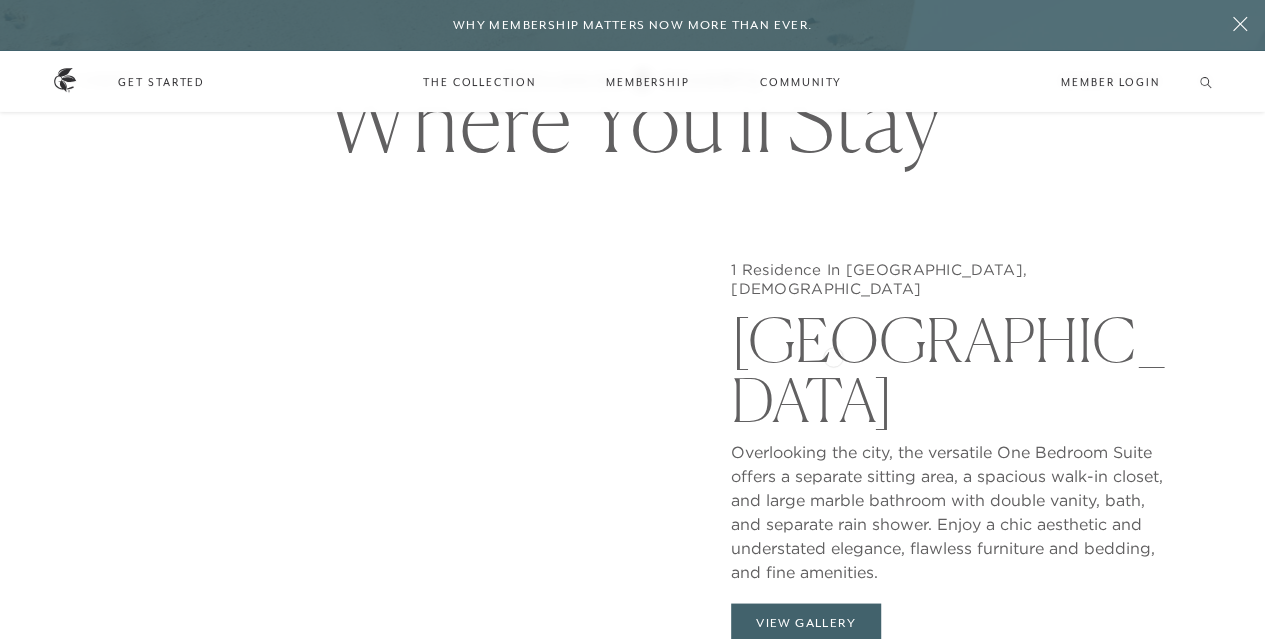 scroll, scrollTop: 1548, scrollLeft: 0, axis: vertical 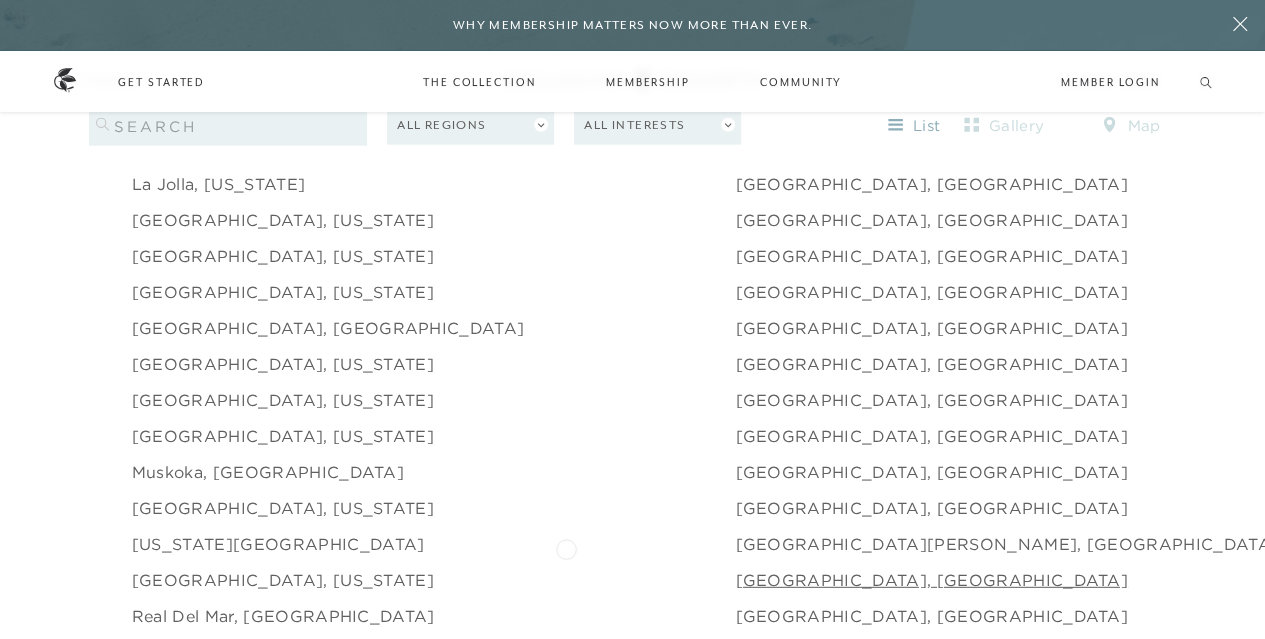 click on "[GEOGRAPHIC_DATA], [GEOGRAPHIC_DATA]" at bounding box center [931, 580] 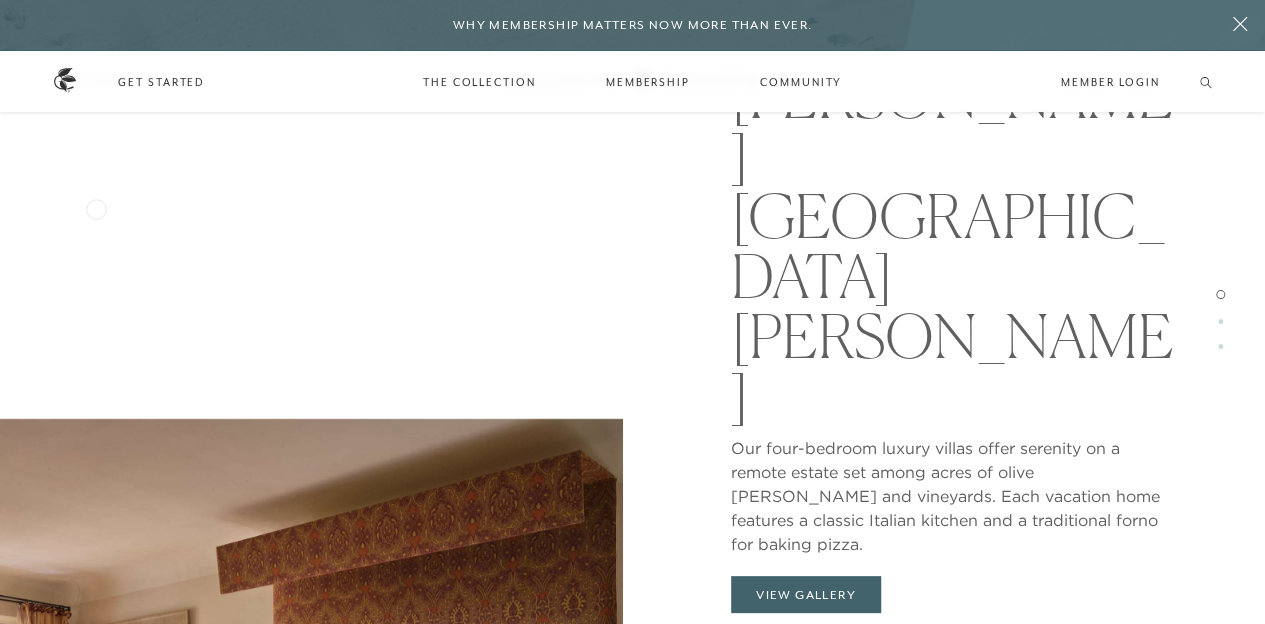 scroll, scrollTop: 1830, scrollLeft: 0, axis: vertical 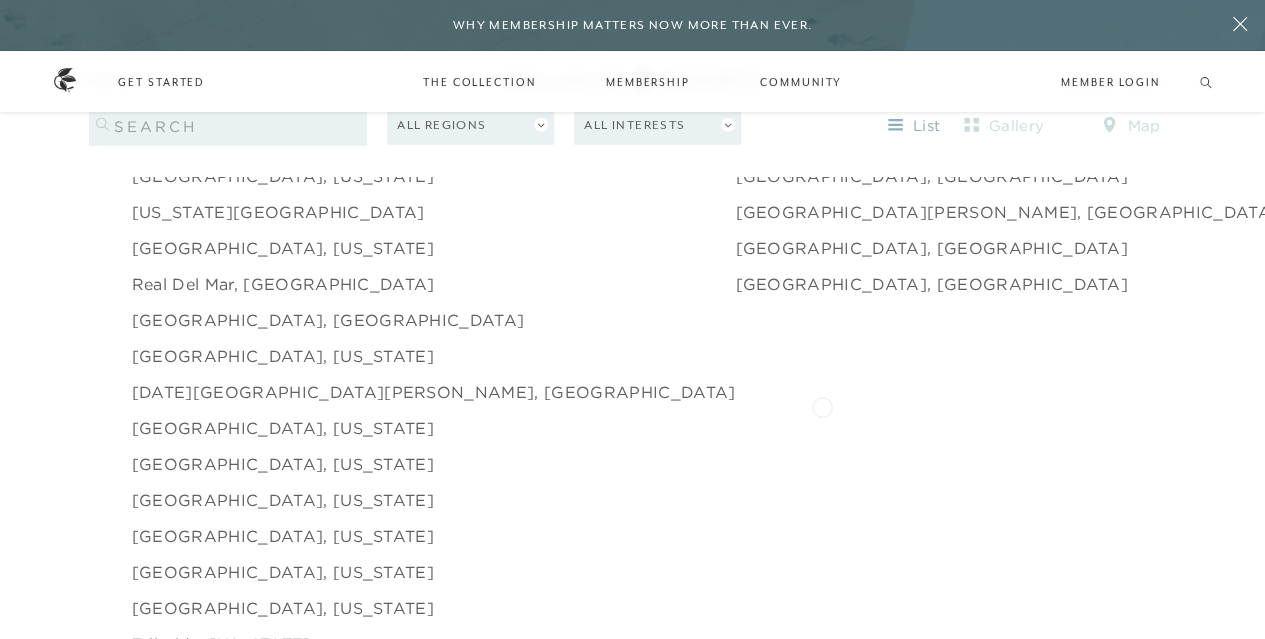click on "The World" at bounding box center (1320, 428) 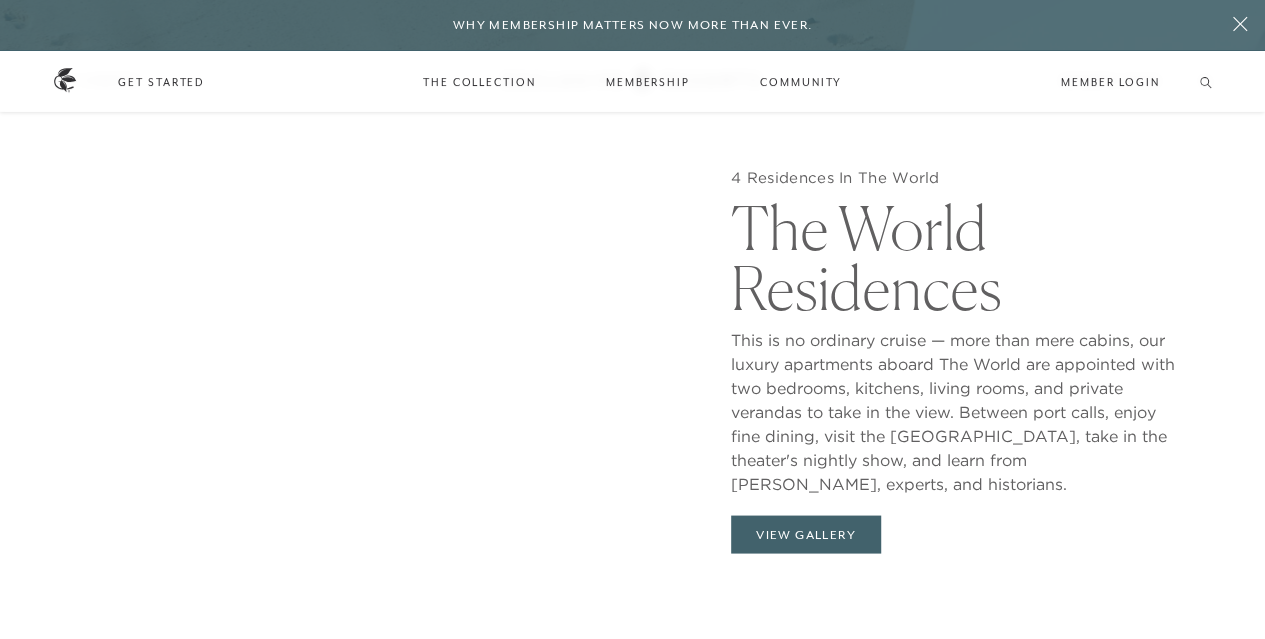 scroll, scrollTop: 1661, scrollLeft: 0, axis: vertical 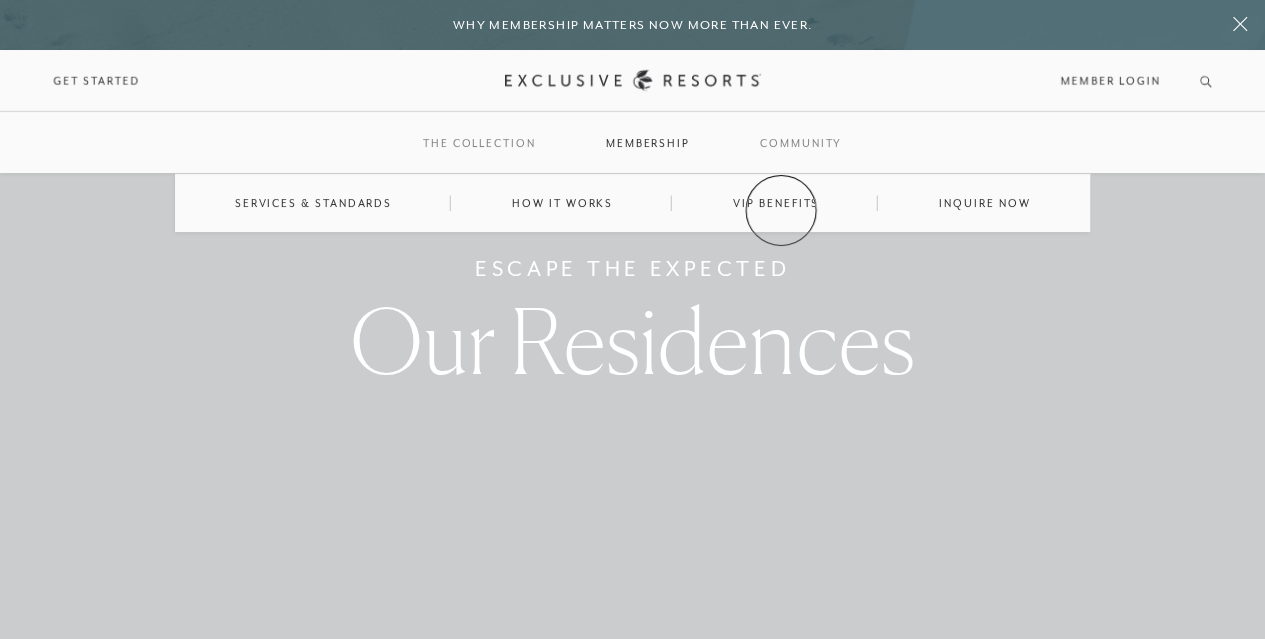 click on "VIP Benefits" at bounding box center [776, 203] 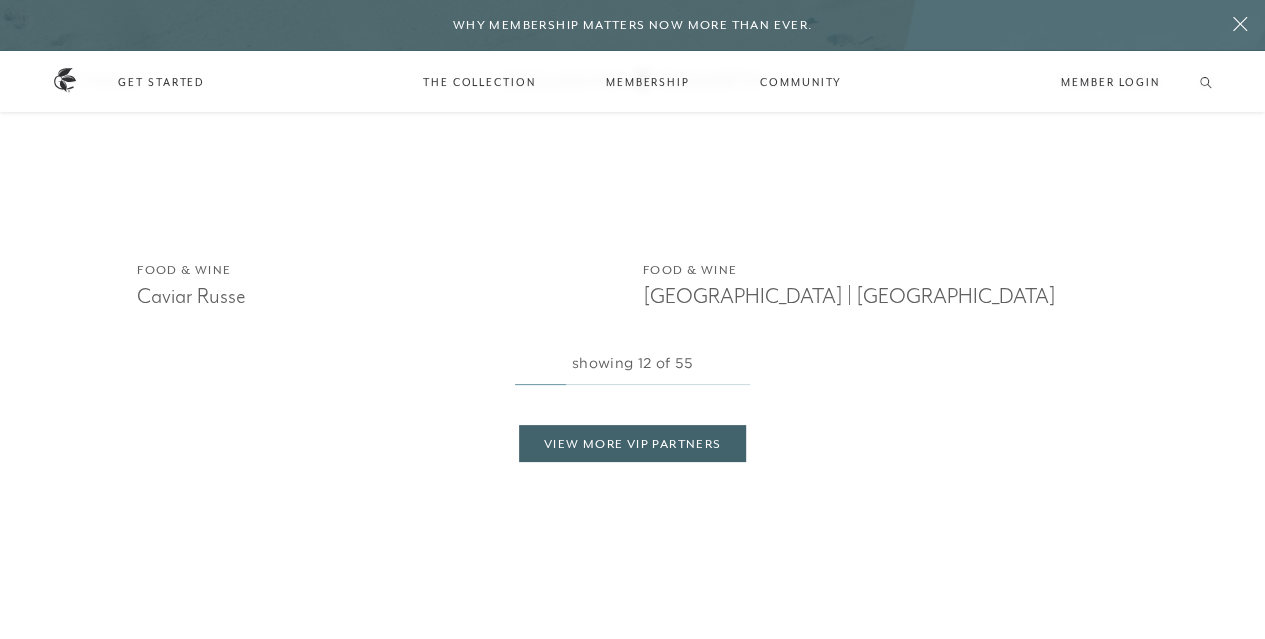 scroll, scrollTop: 3794, scrollLeft: 0, axis: vertical 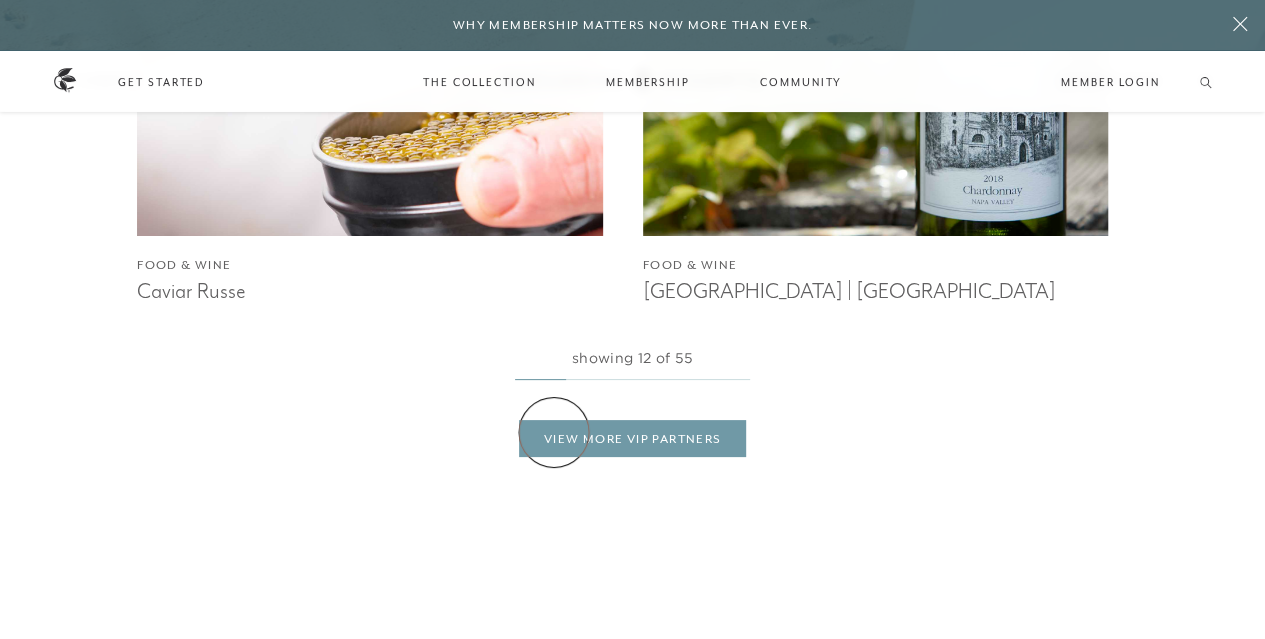 click on "View More VIP Partners" at bounding box center [633, 439] 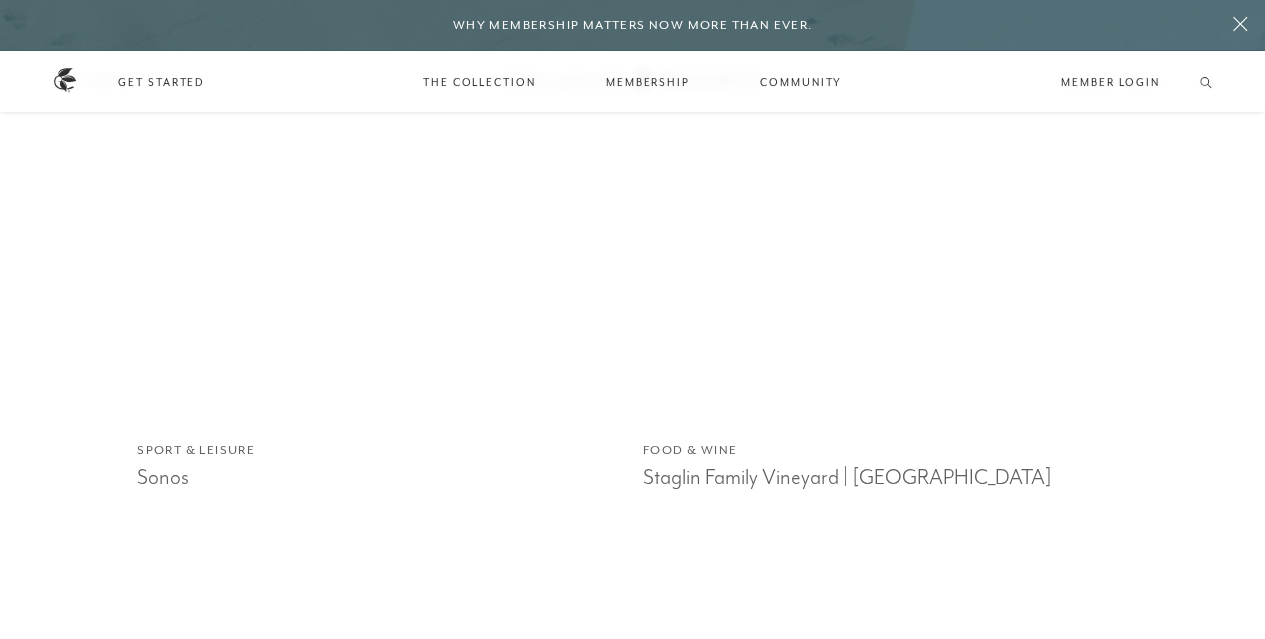 scroll, scrollTop: 10391, scrollLeft: 0, axis: vertical 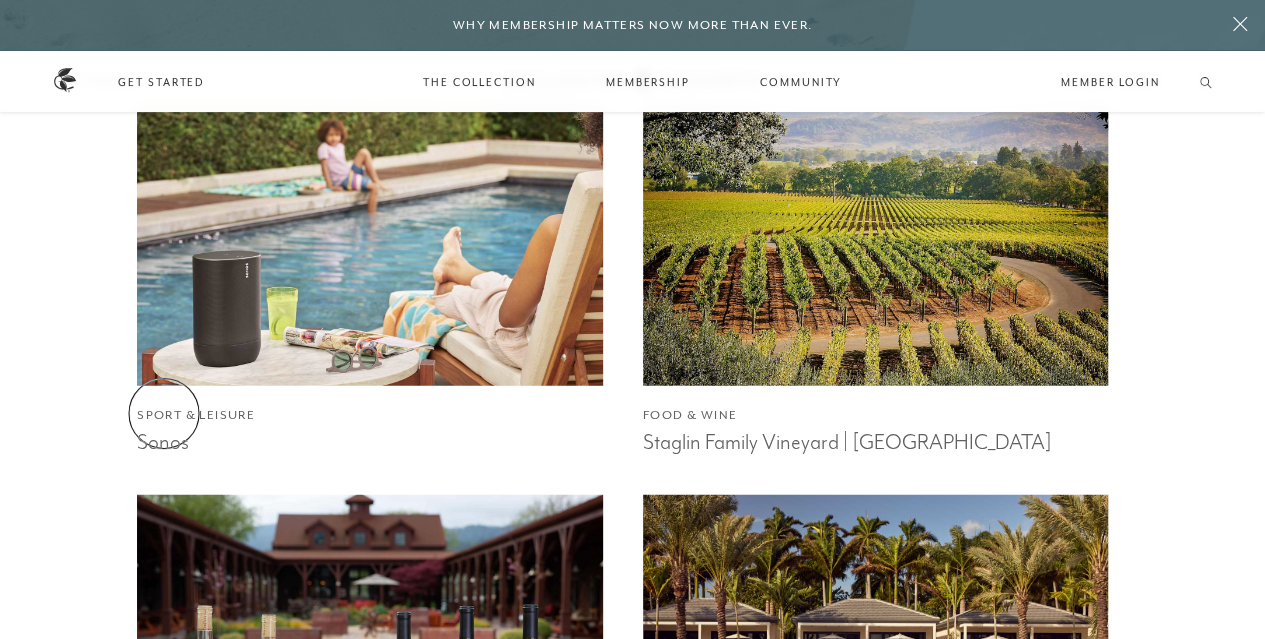 click on "Sonos" at bounding box center (370, 440) 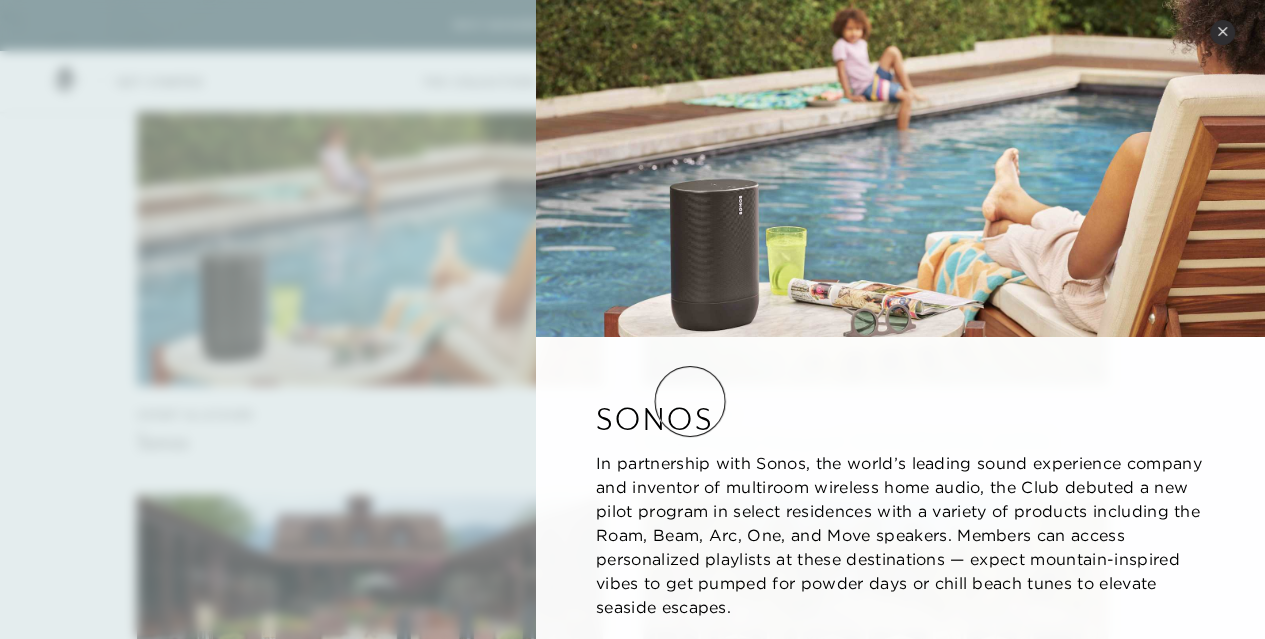 scroll, scrollTop: 37, scrollLeft: 0, axis: vertical 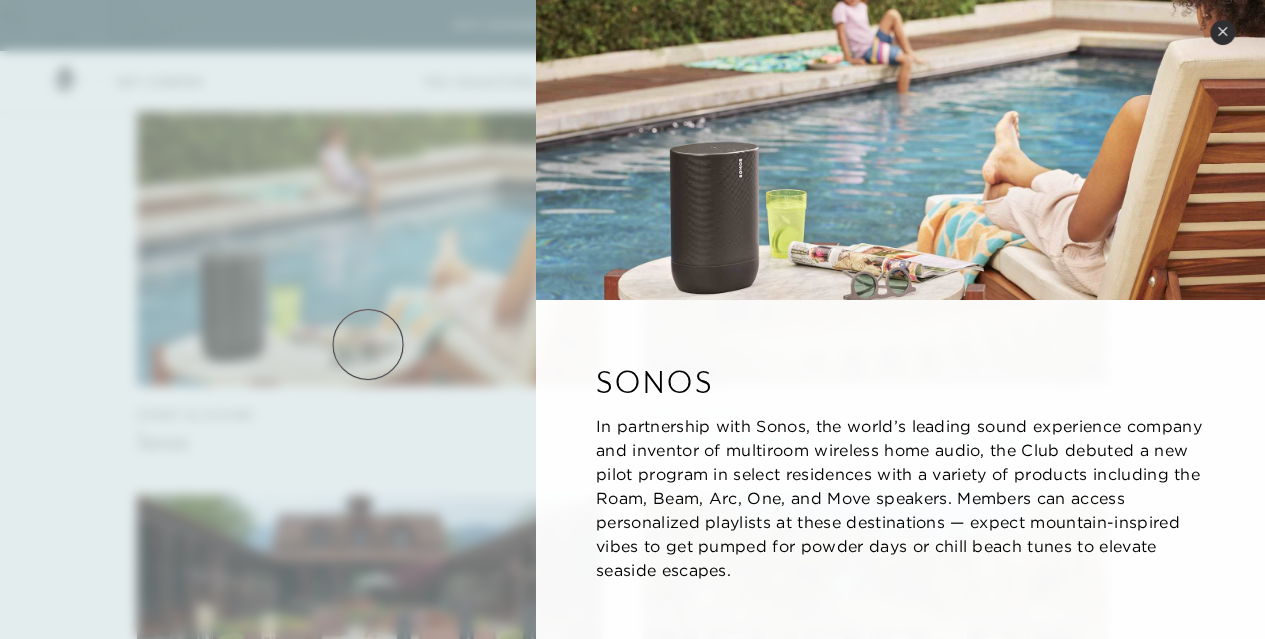 click 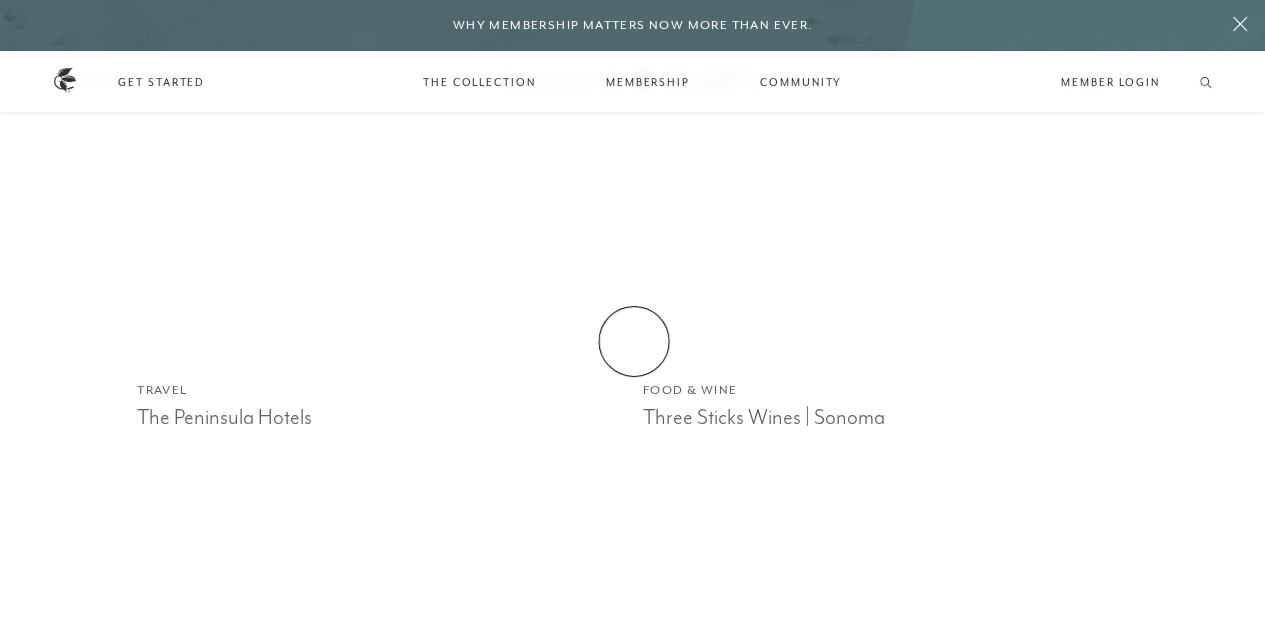scroll, scrollTop: 11617, scrollLeft: 0, axis: vertical 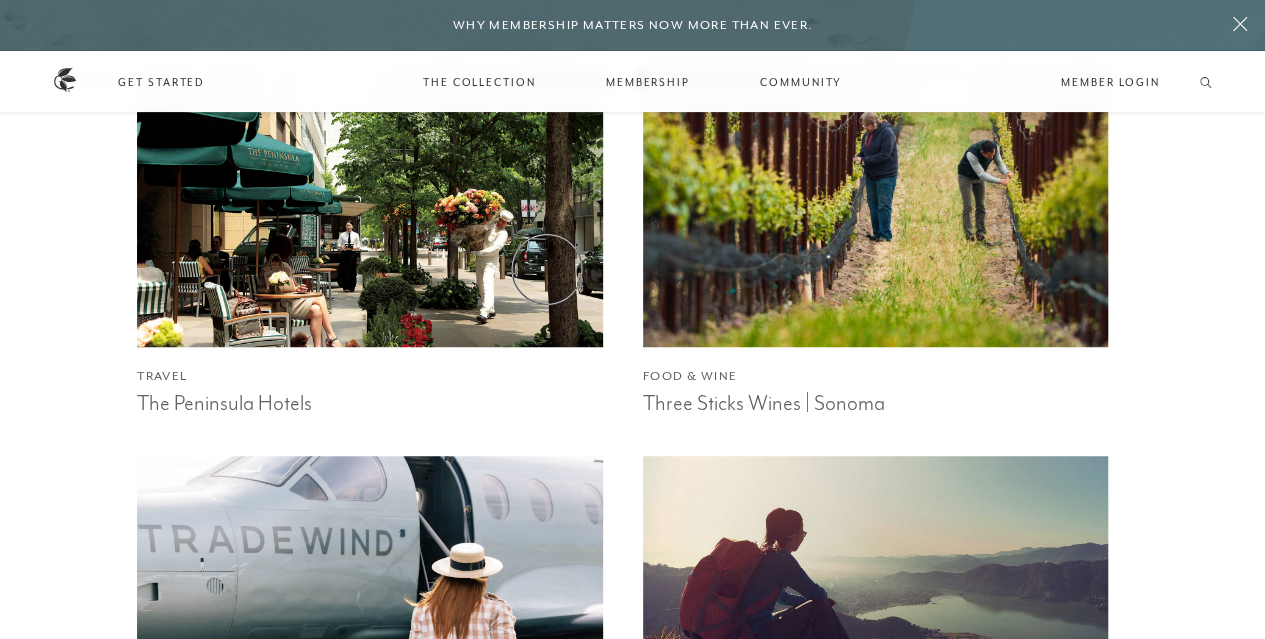 click at bounding box center (369, 203) 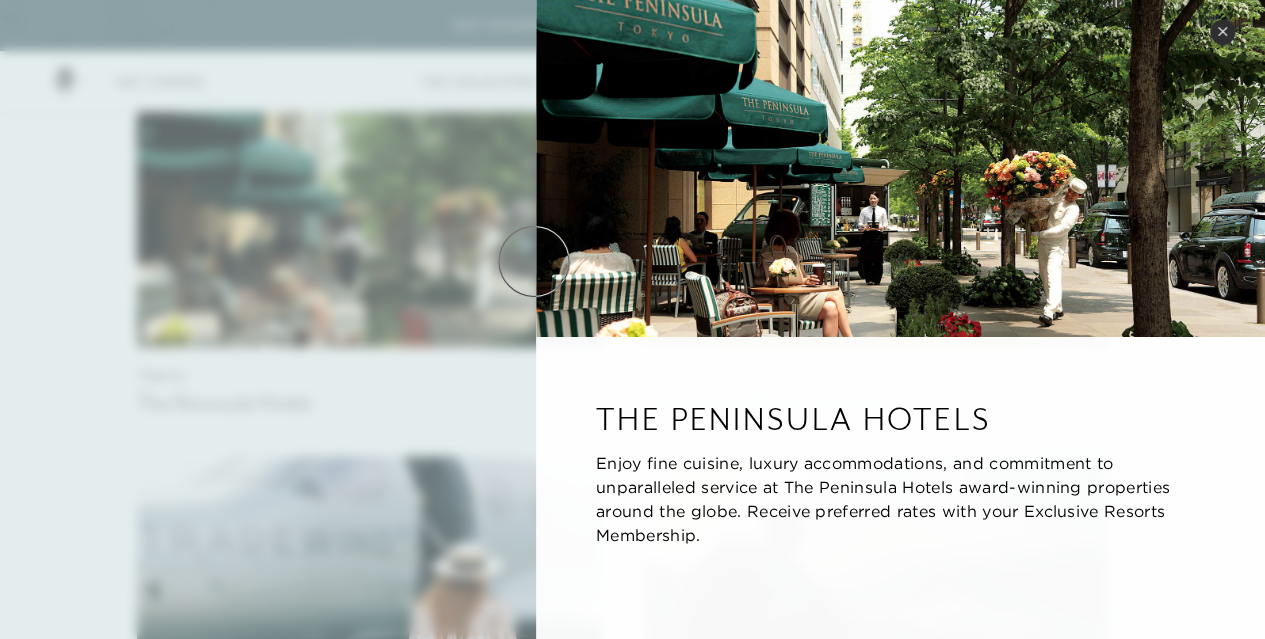 click at bounding box center [900, 168] 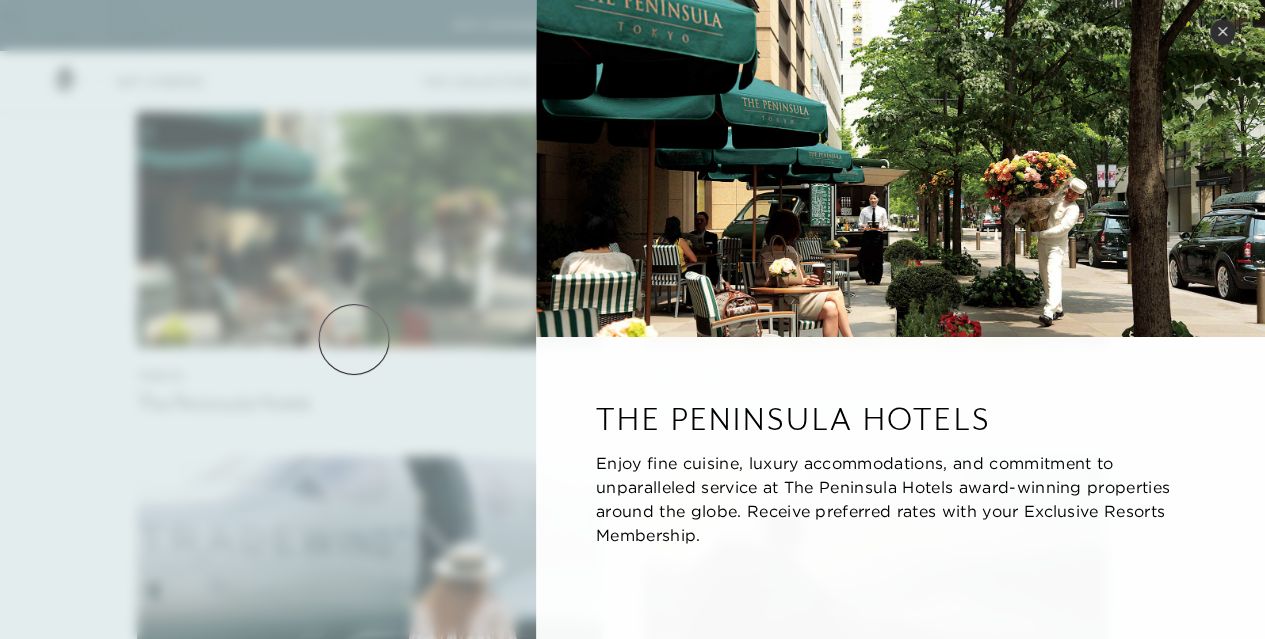 click 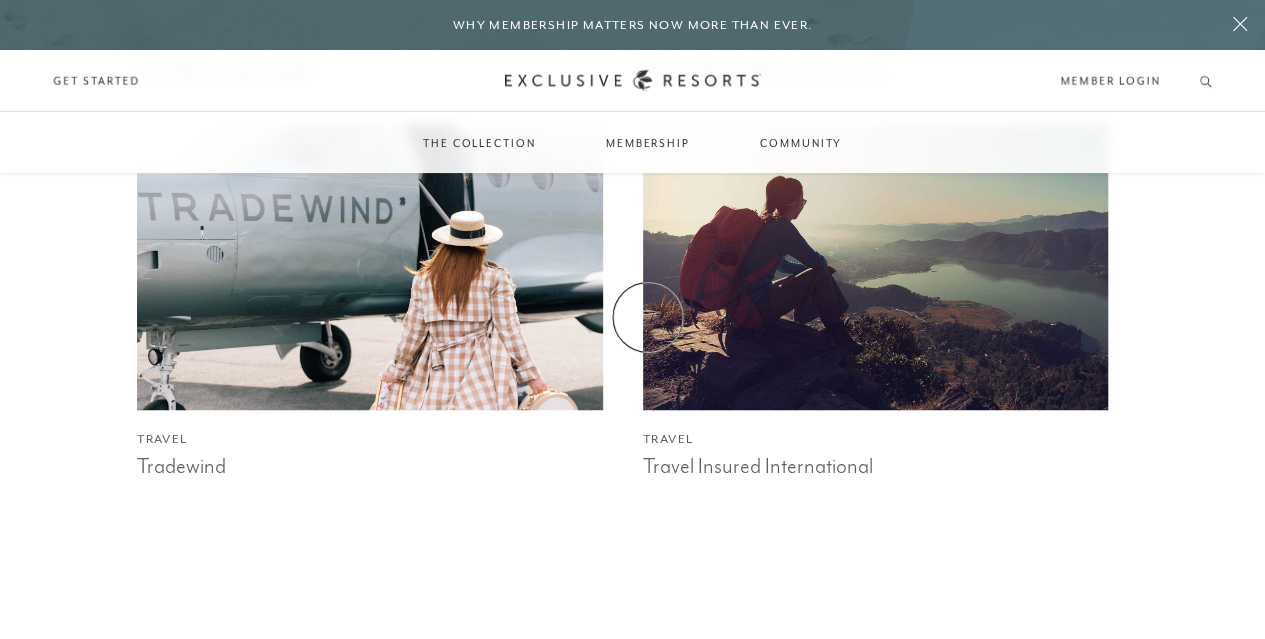 scroll, scrollTop: 11948, scrollLeft: 0, axis: vertical 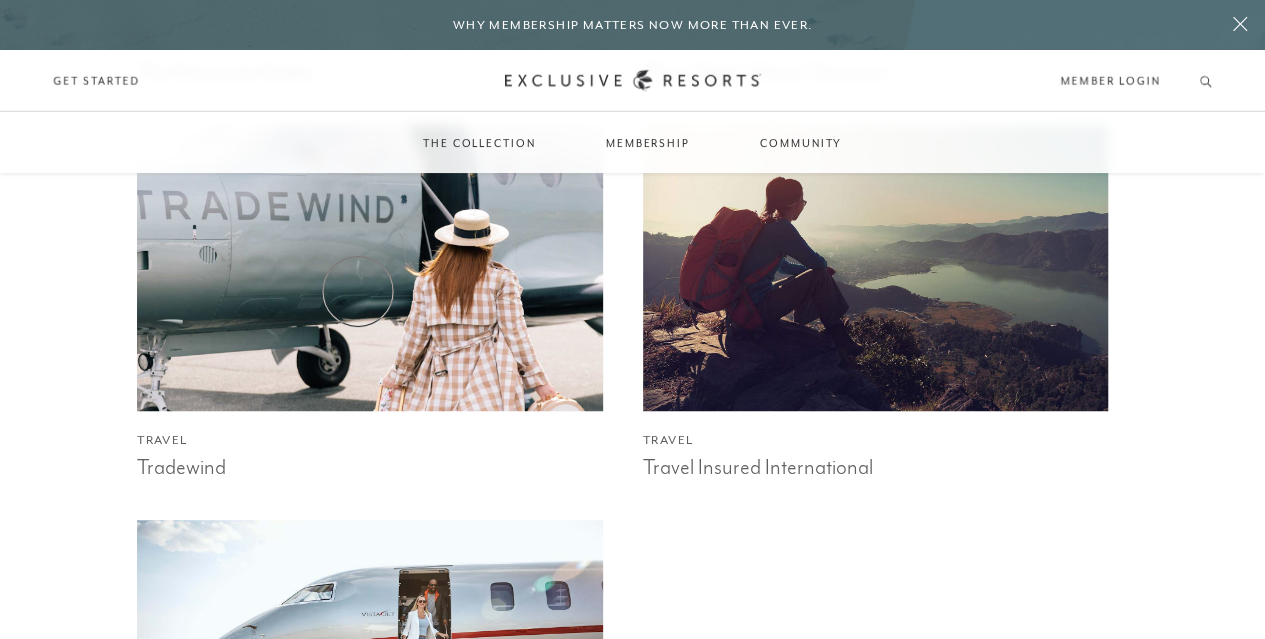 click at bounding box center [369, 267] 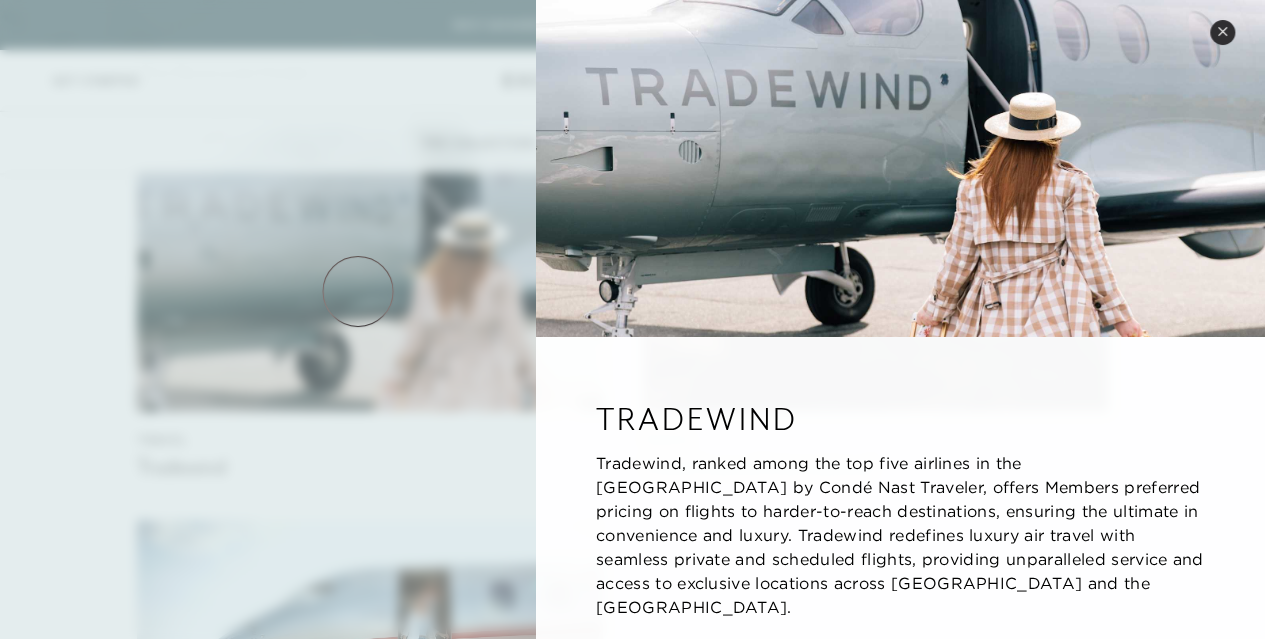 click 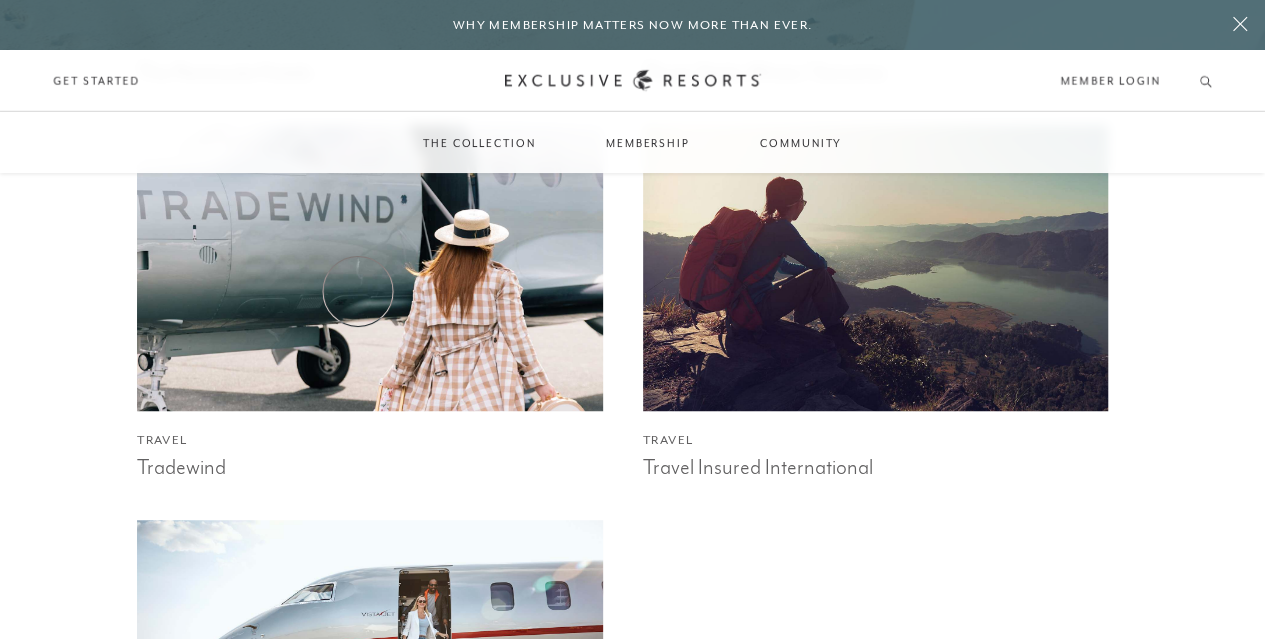 click at bounding box center (369, 267) 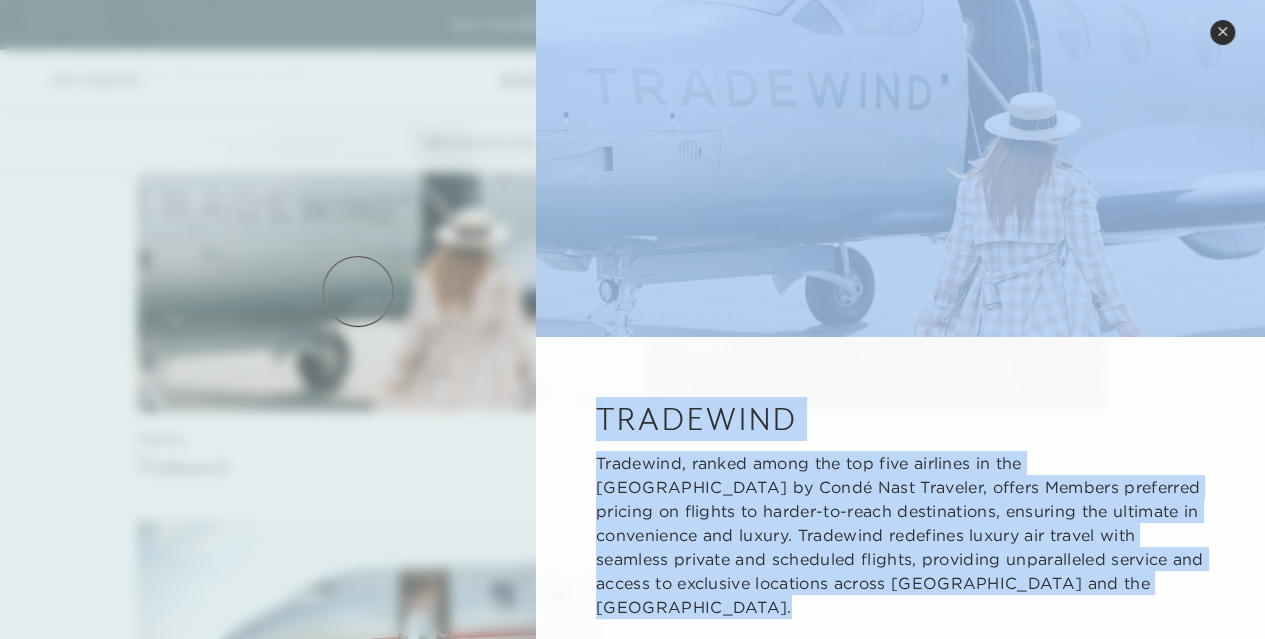 click 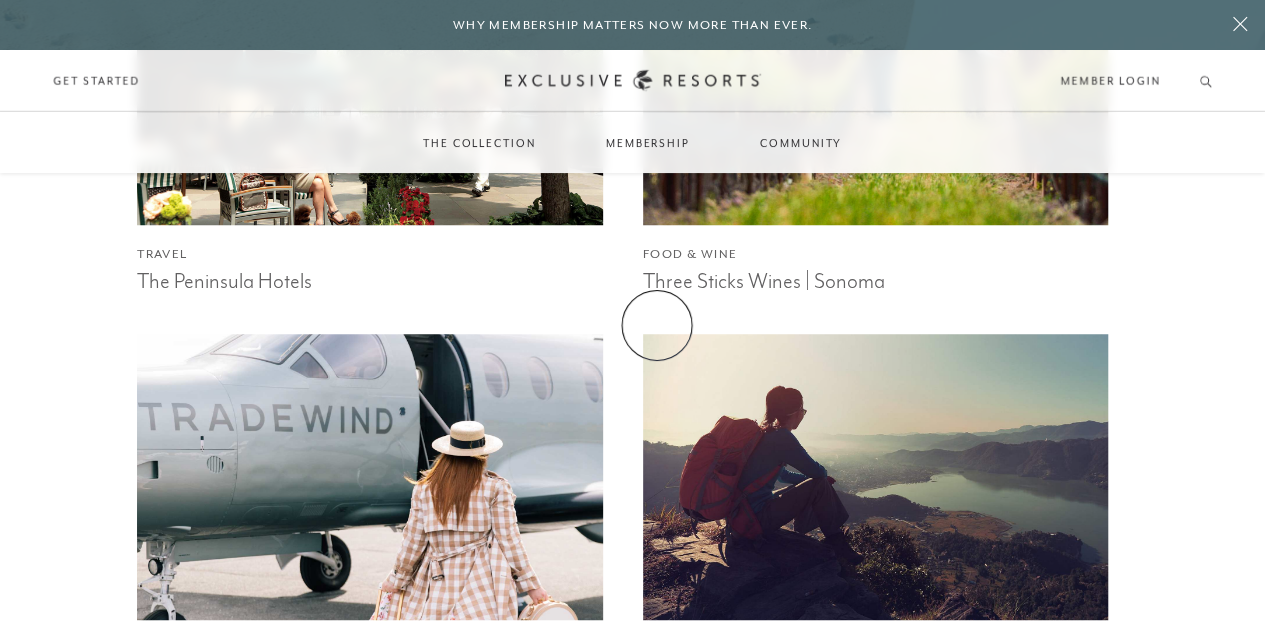 scroll, scrollTop: 11738, scrollLeft: 0, axis: vertical 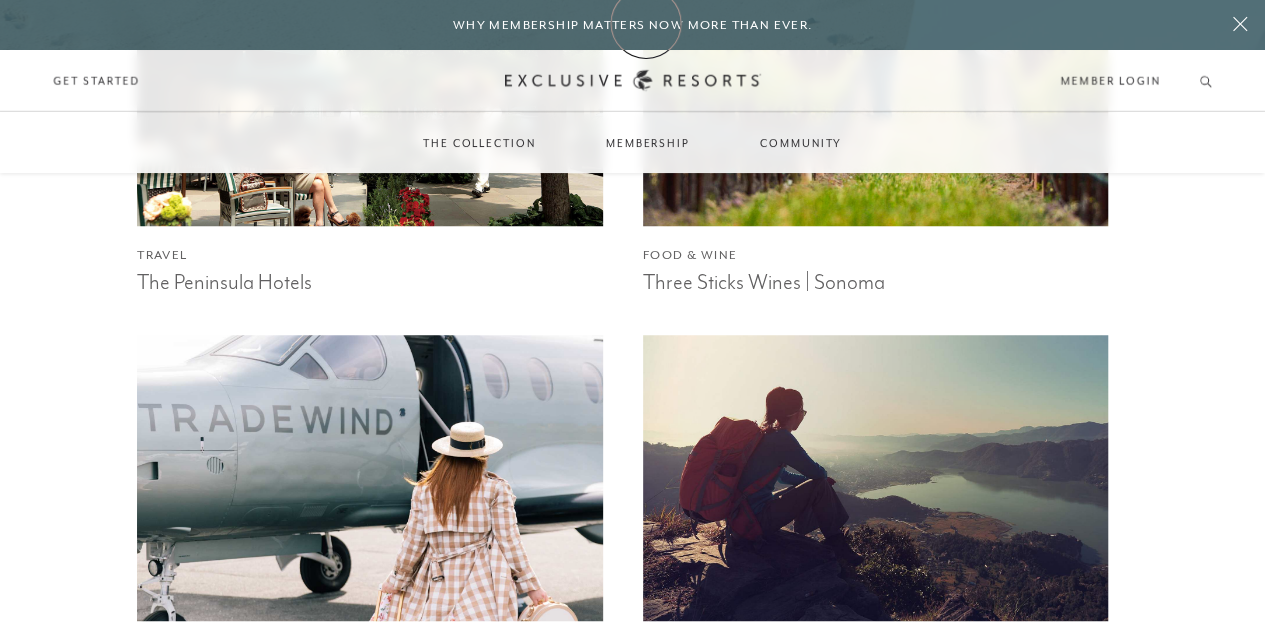 click on "Why Membership Matters Now More Than Ever." at bounding box center (633, 25) 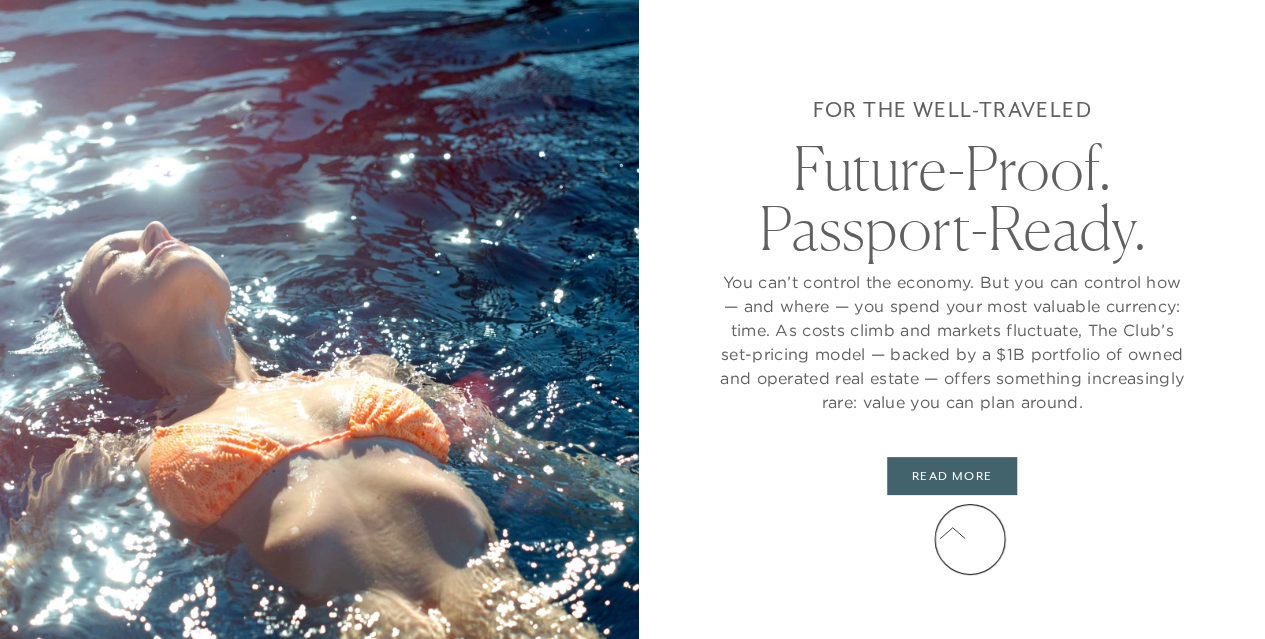 click 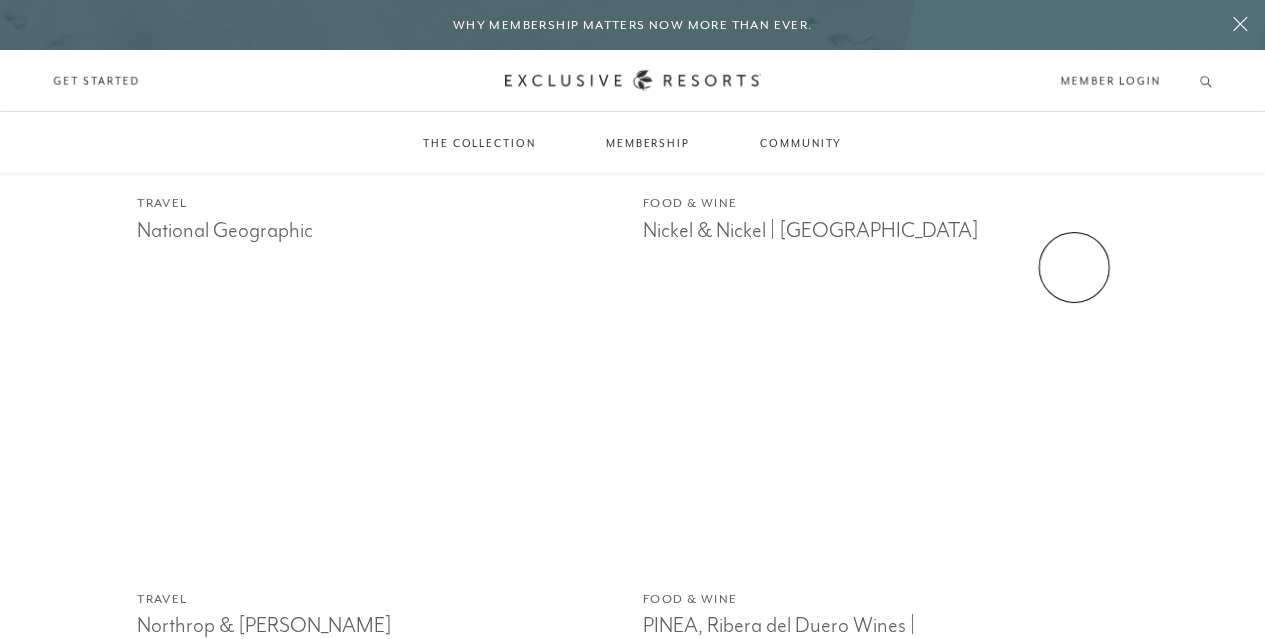 scroll, scrollTop: 7652, scrollLeft: 0, axis: vertical 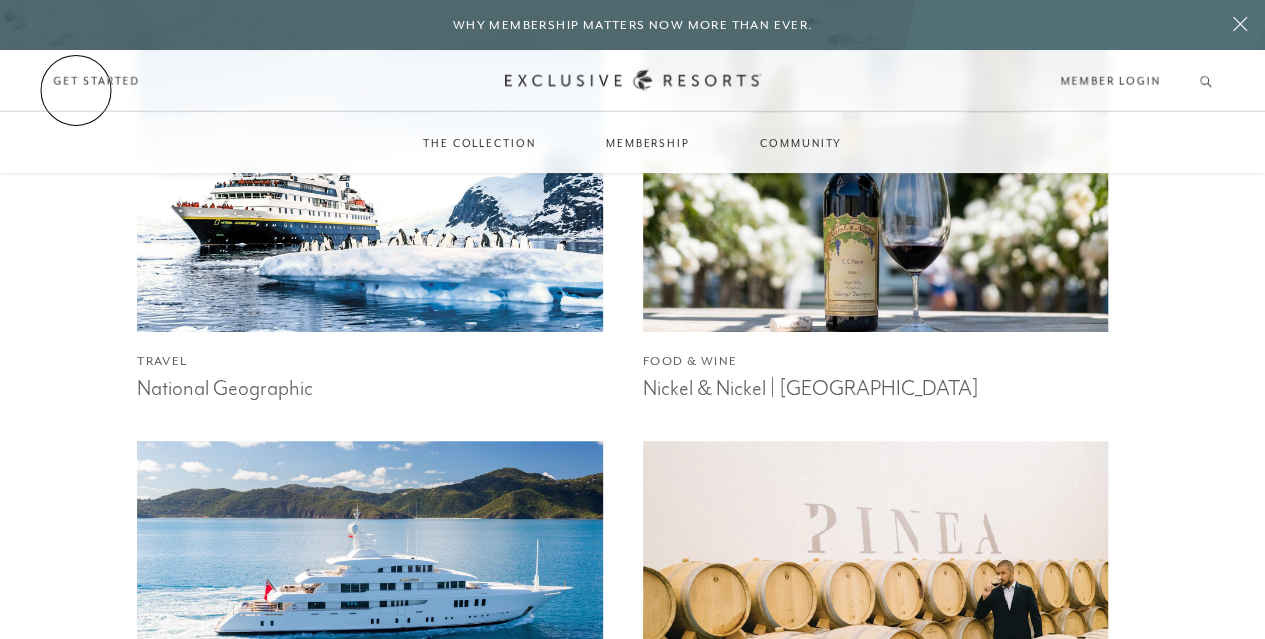 click on "Schedule a Meeting Get Started Visit home page  Member Login  Schedule a Meeting Get Started" at bounding box center (632, 80) 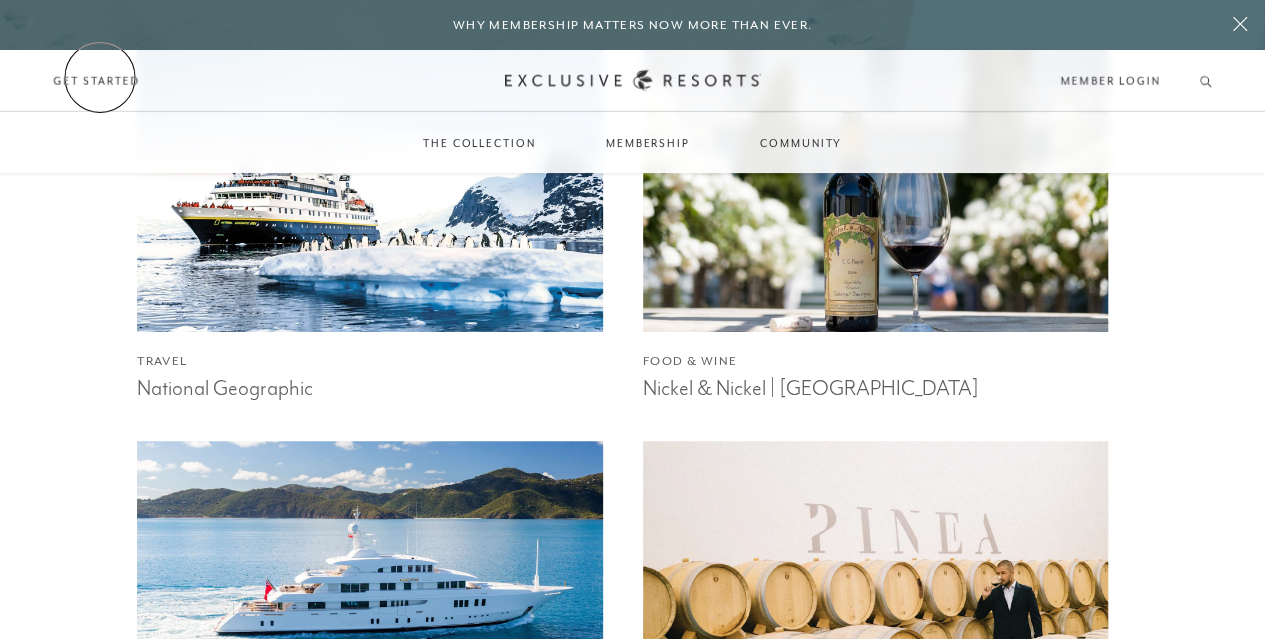click on "Get Started" at bounding box center [96, 81] 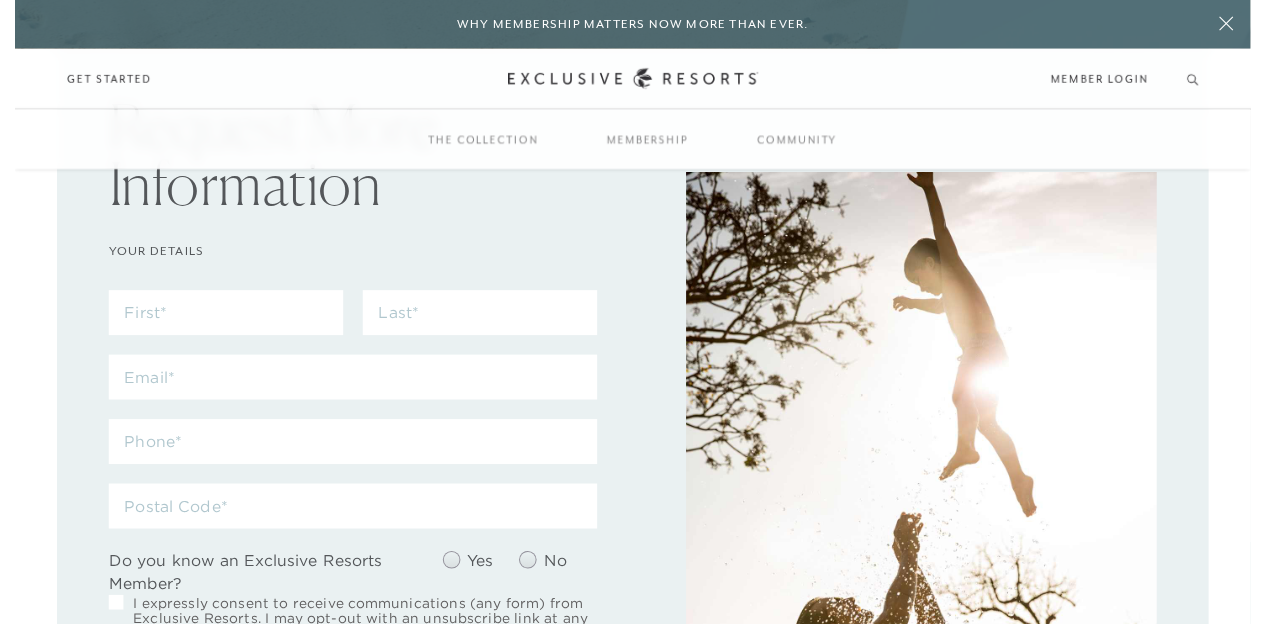 scroll, scrollTop: 0, scrollLeft: 0, axis: both 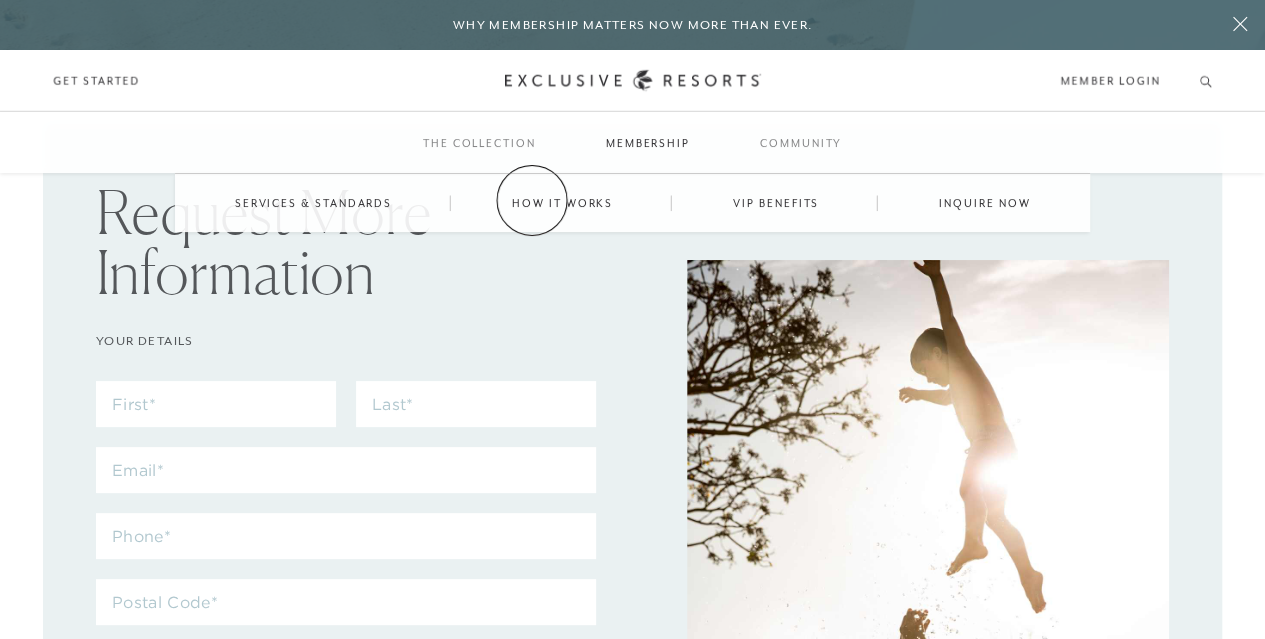 click on "How it works" at bounding box center [562, 203] 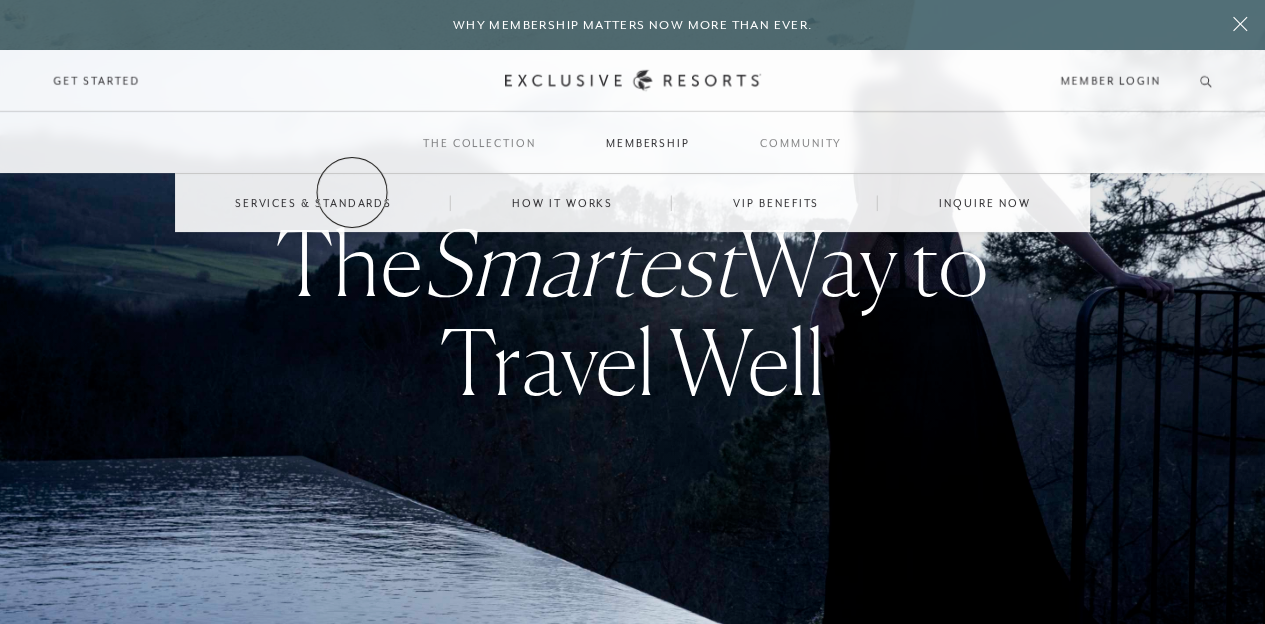 click on "Services & Standards" at bounding box center [313, 203] 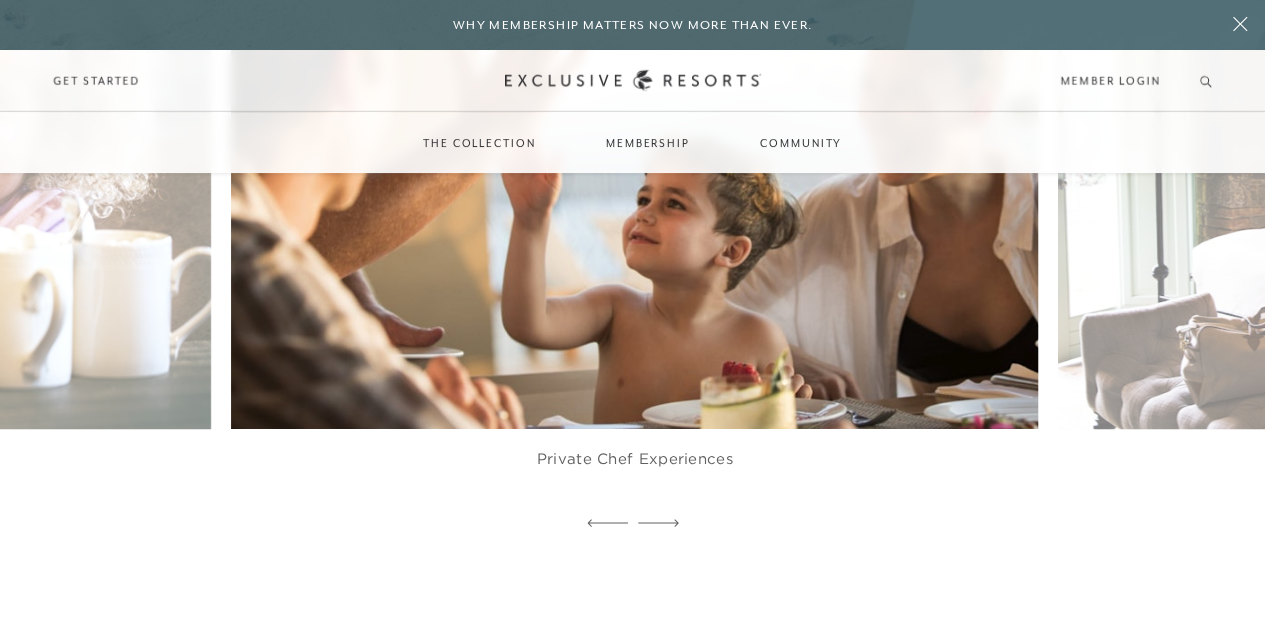 scroll, scrollTop: 3714, scrollLeft: 0, axis: vertical 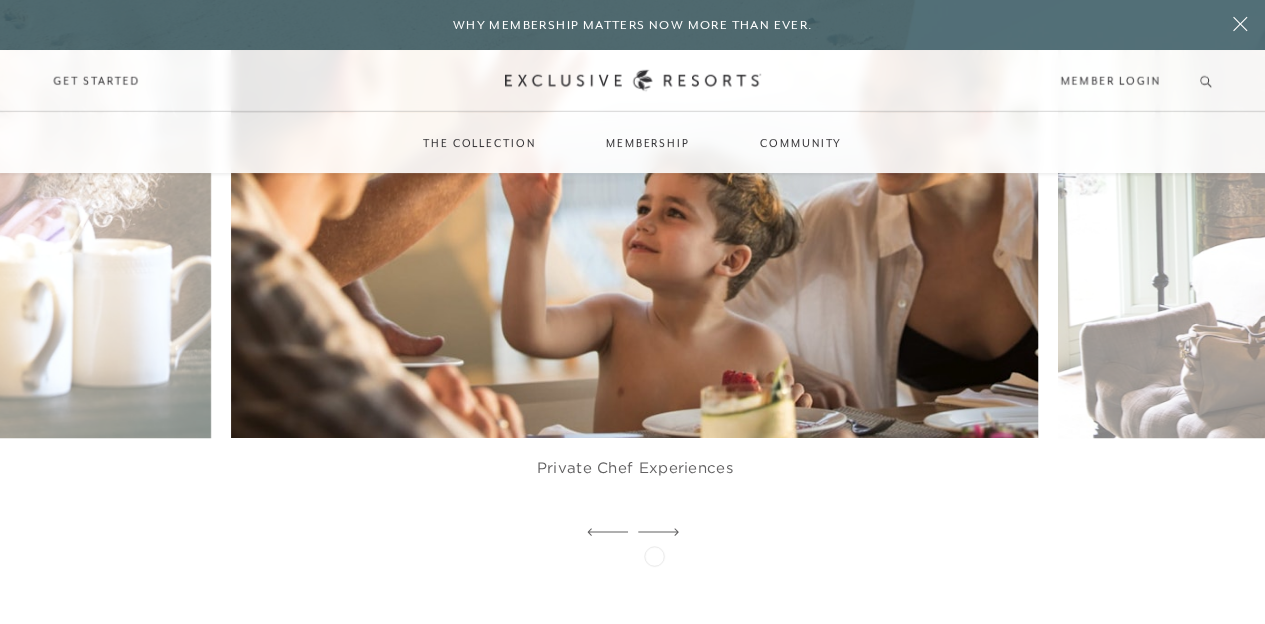 click 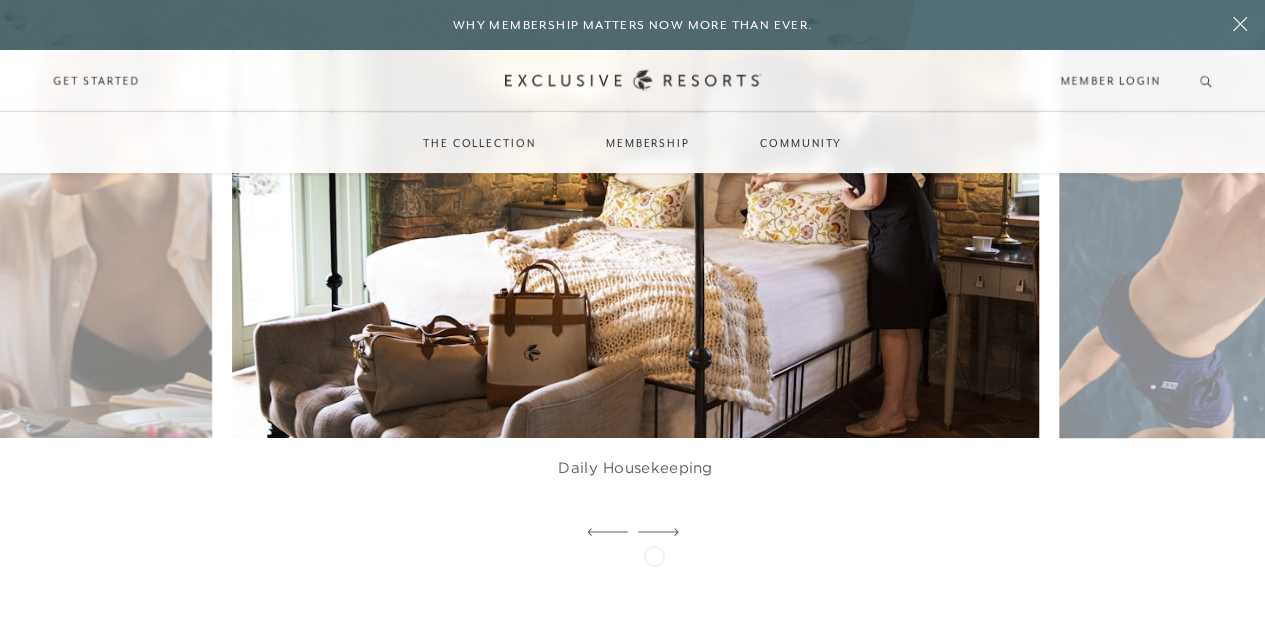 click 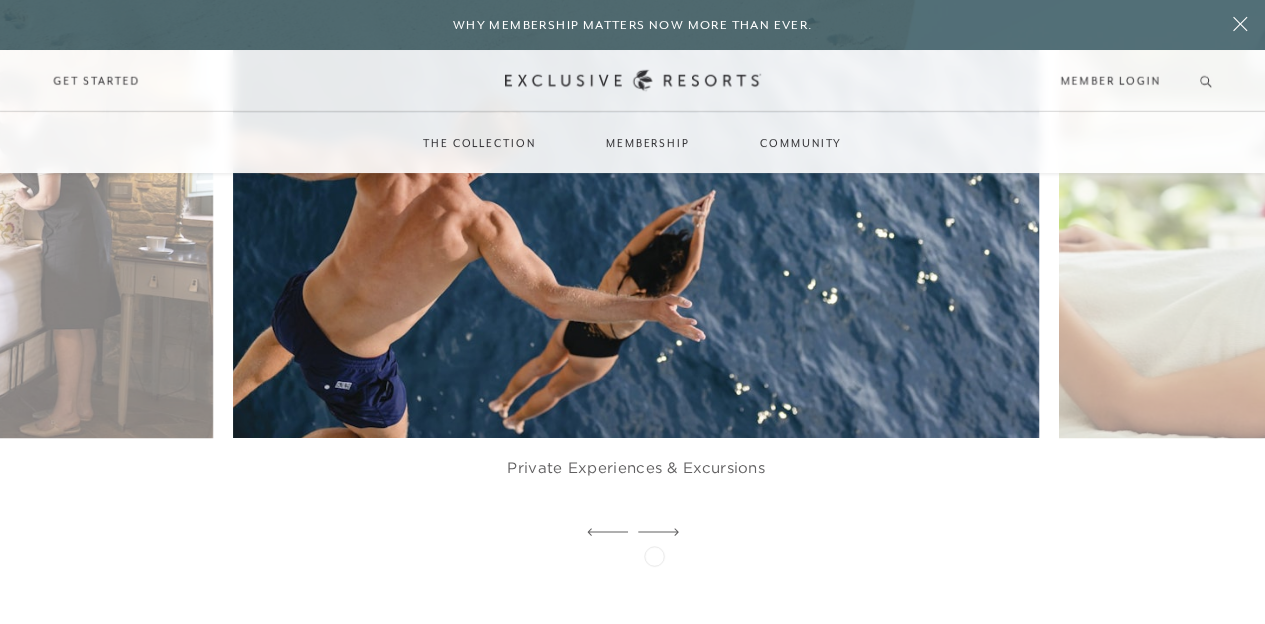 click 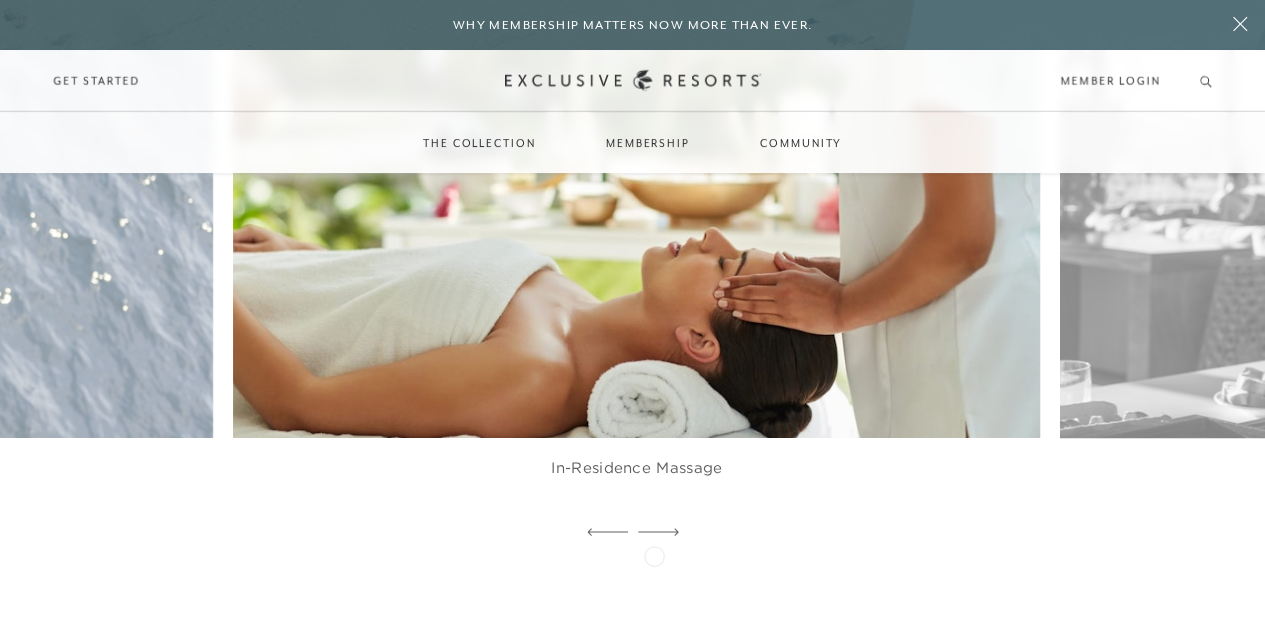 click 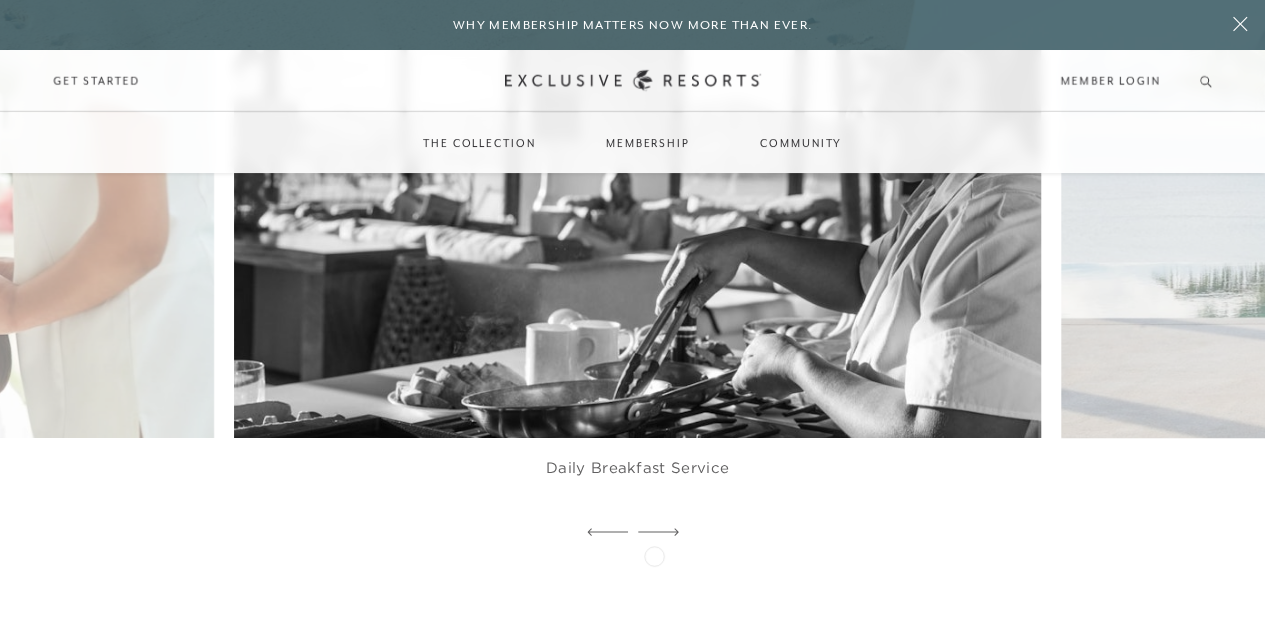 click 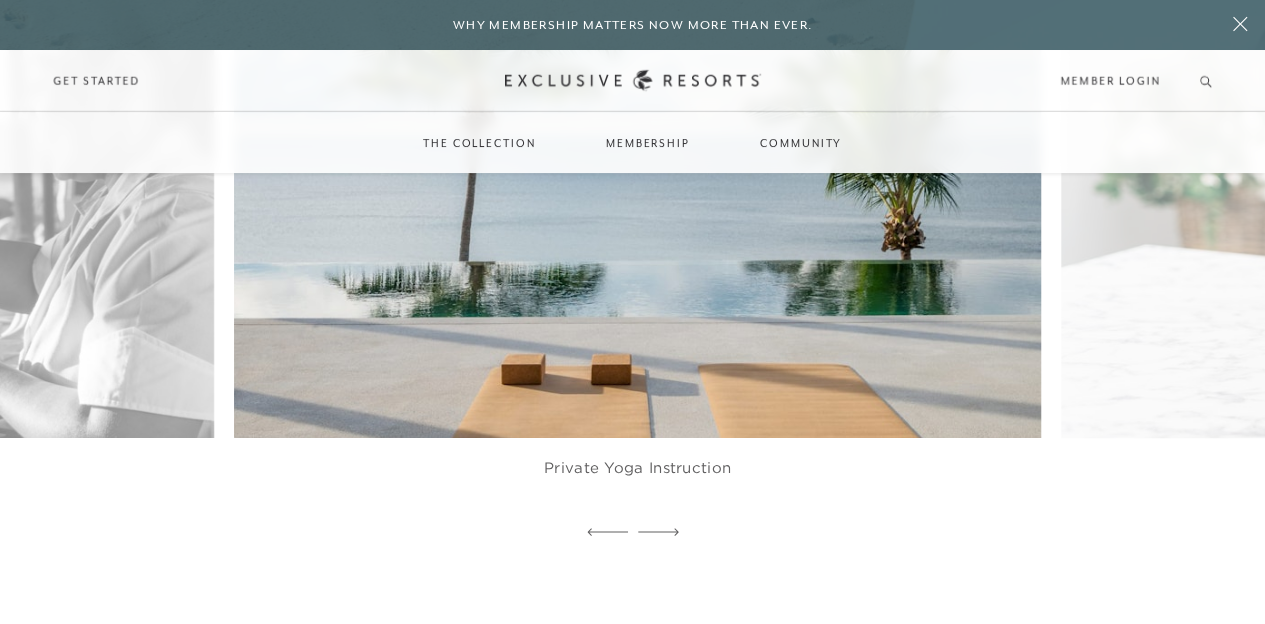 click 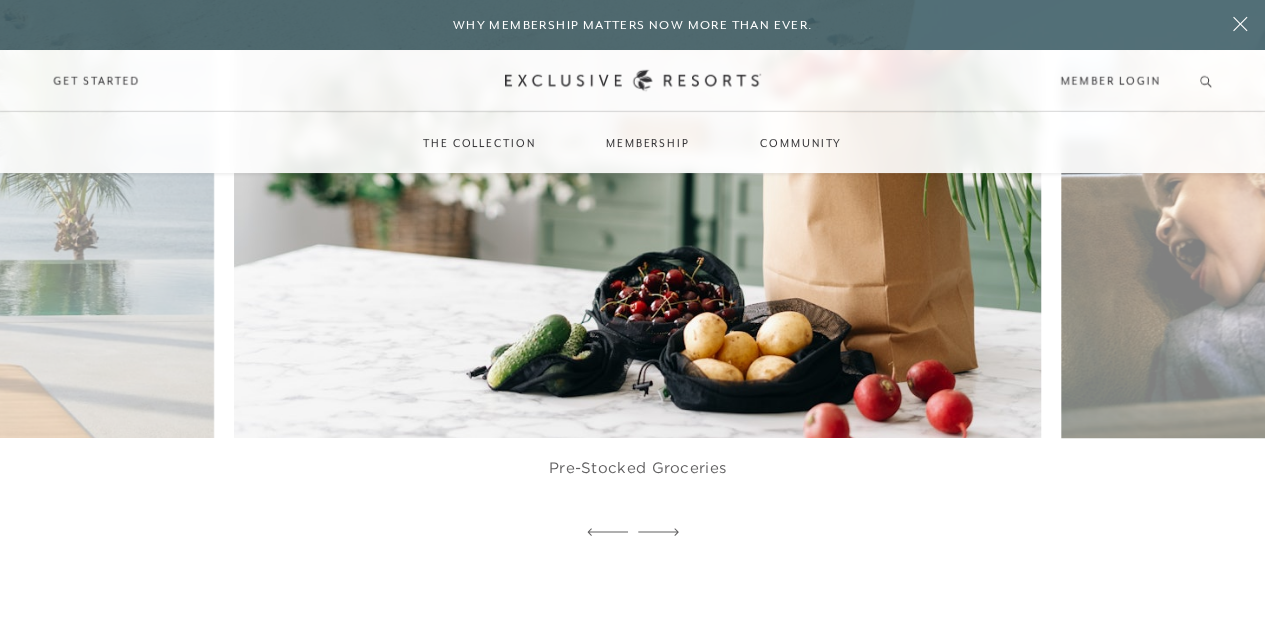 click 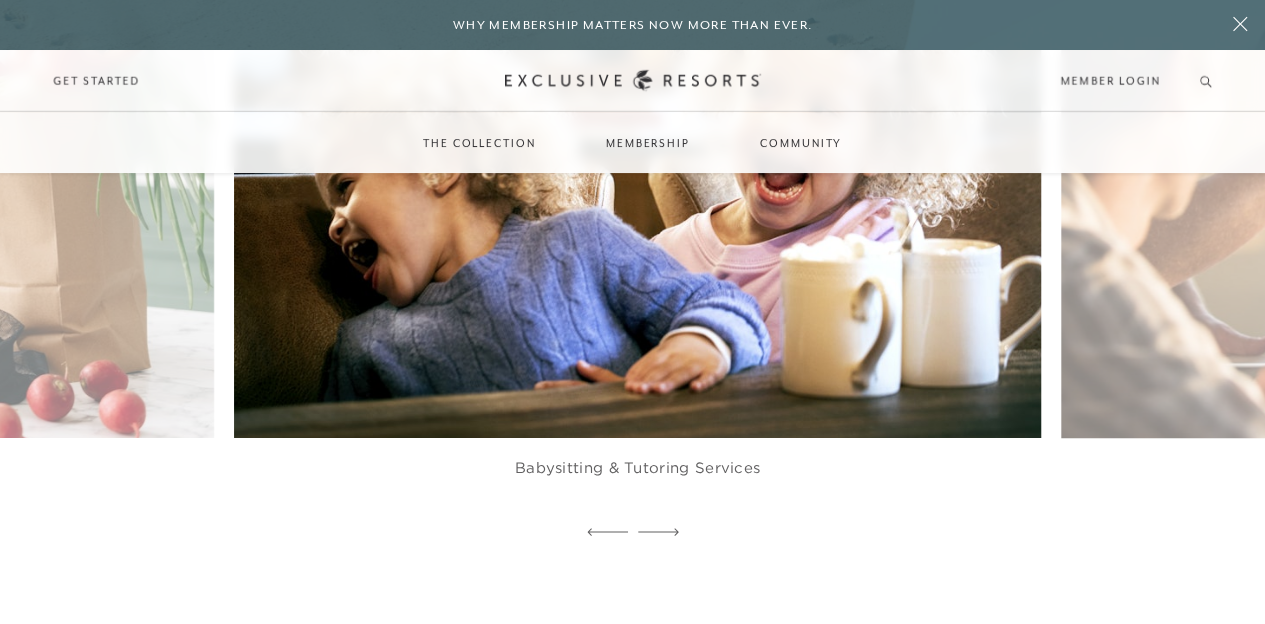 click 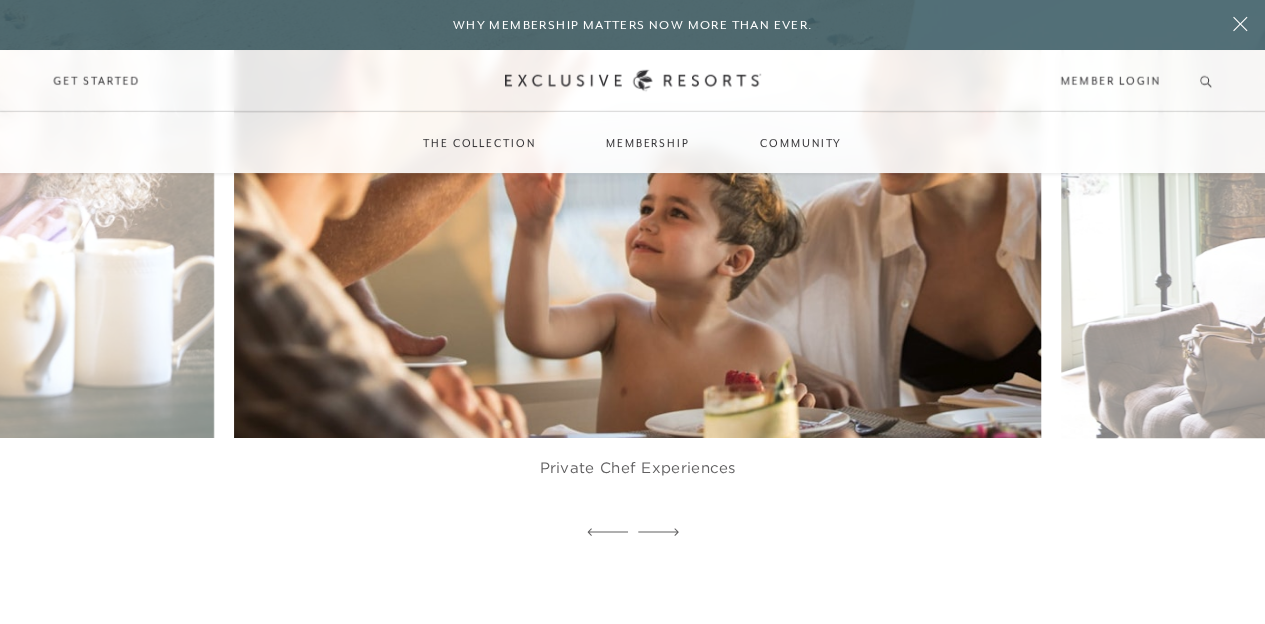 click 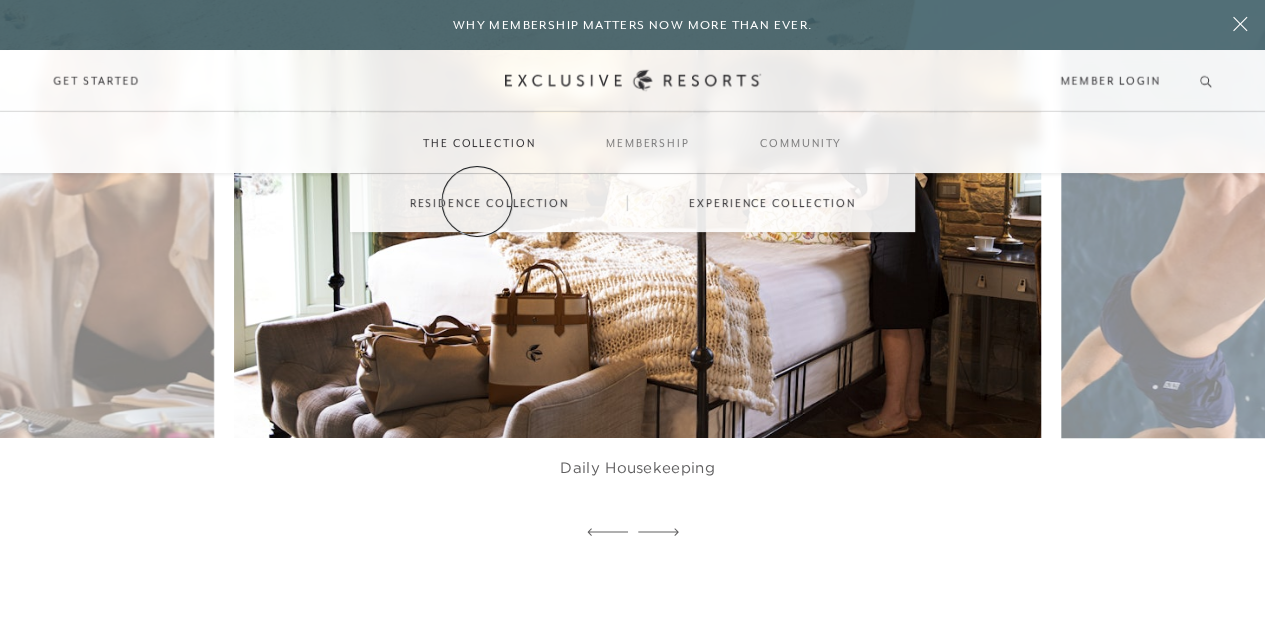click on "Residence Collection" at bounding box center (489, 203) 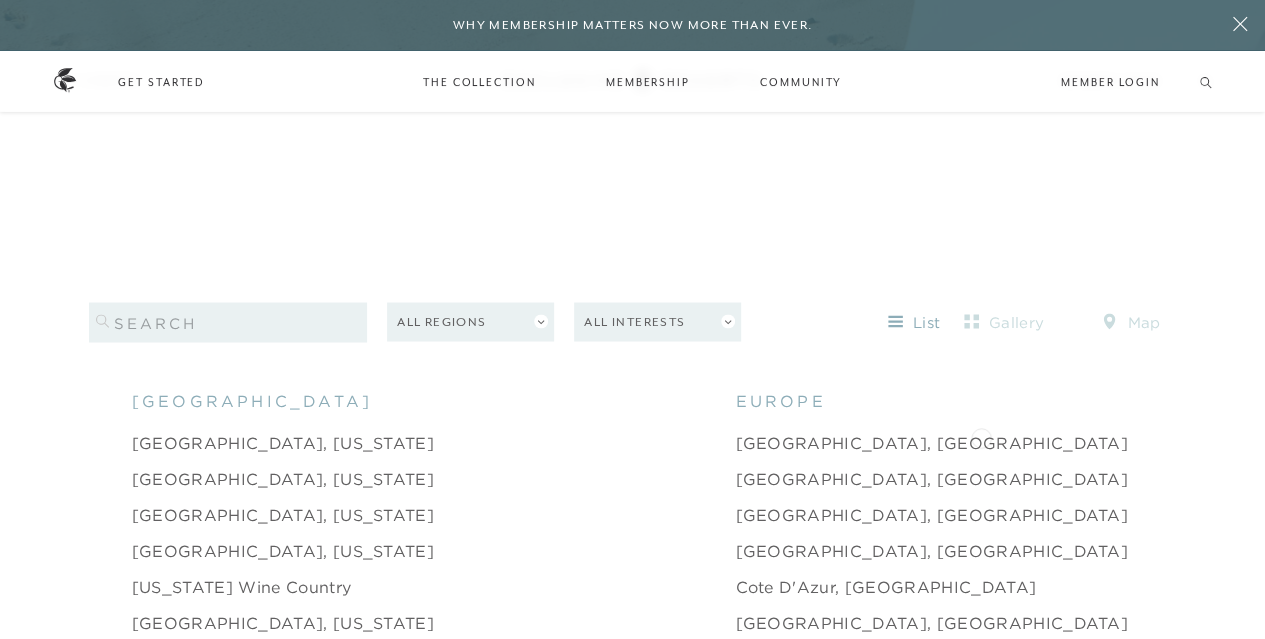 scroll, scrollTop: 1829, scrollLeft: 0, axis: vertical 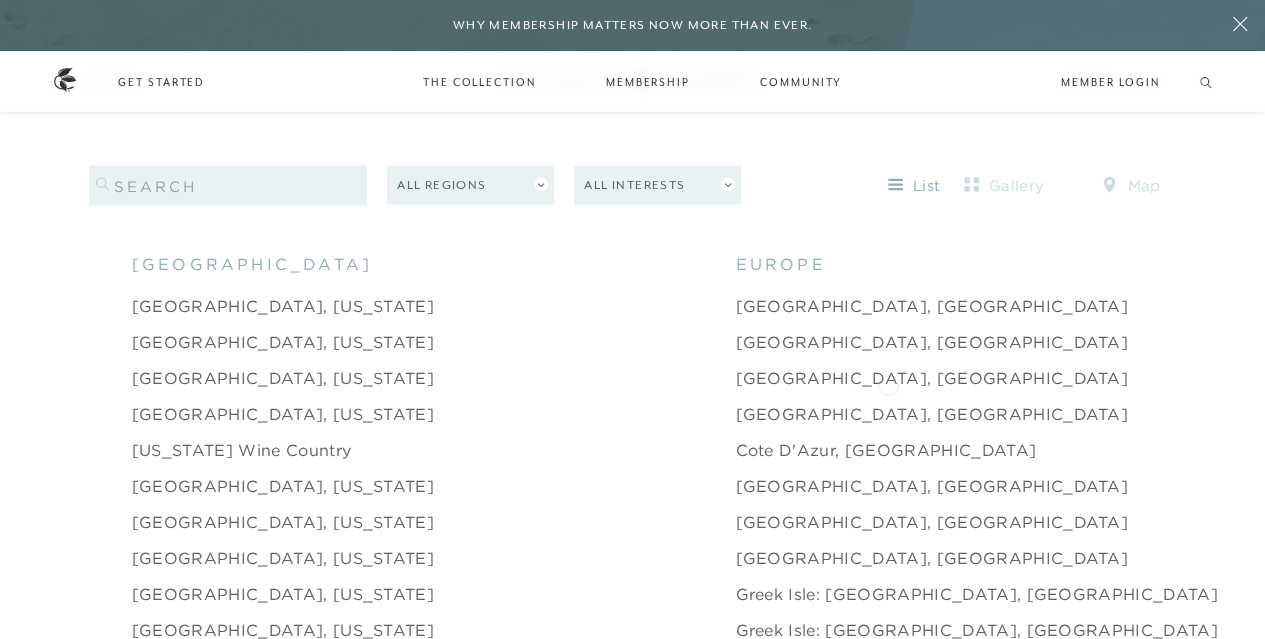 click on "[GEOGRAPHIC_DATA]" at bounding box center (1373, 413) 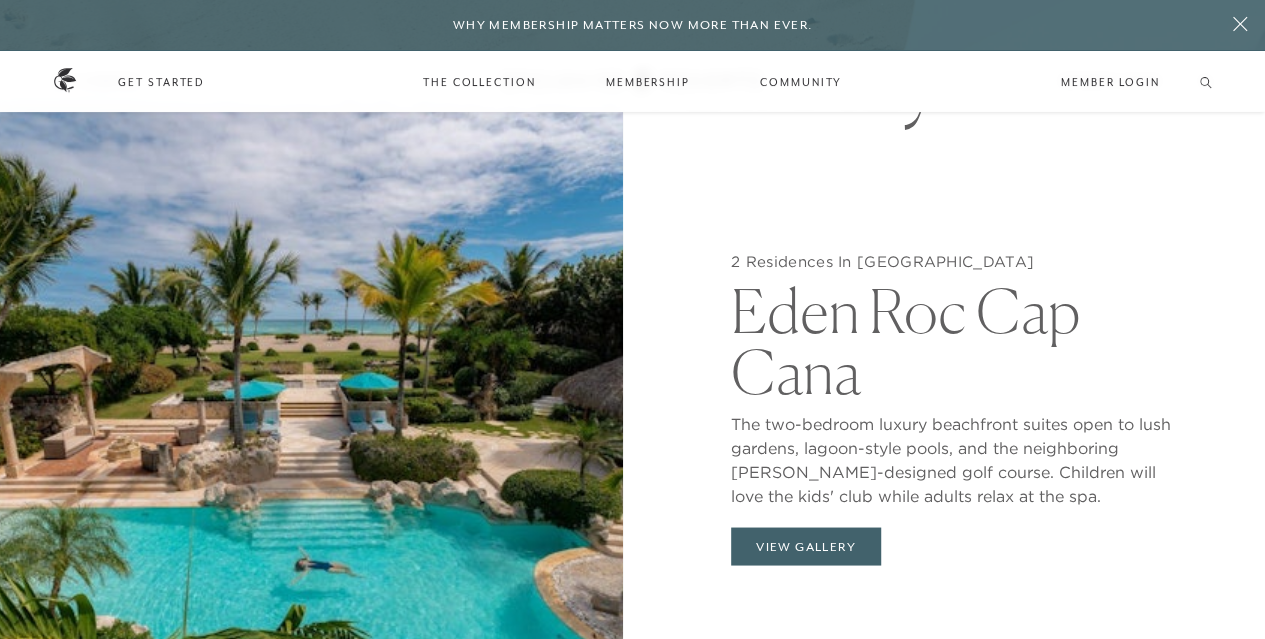 scroll, scrollTop: 1538, scrollLeft: 0, axis: vertical 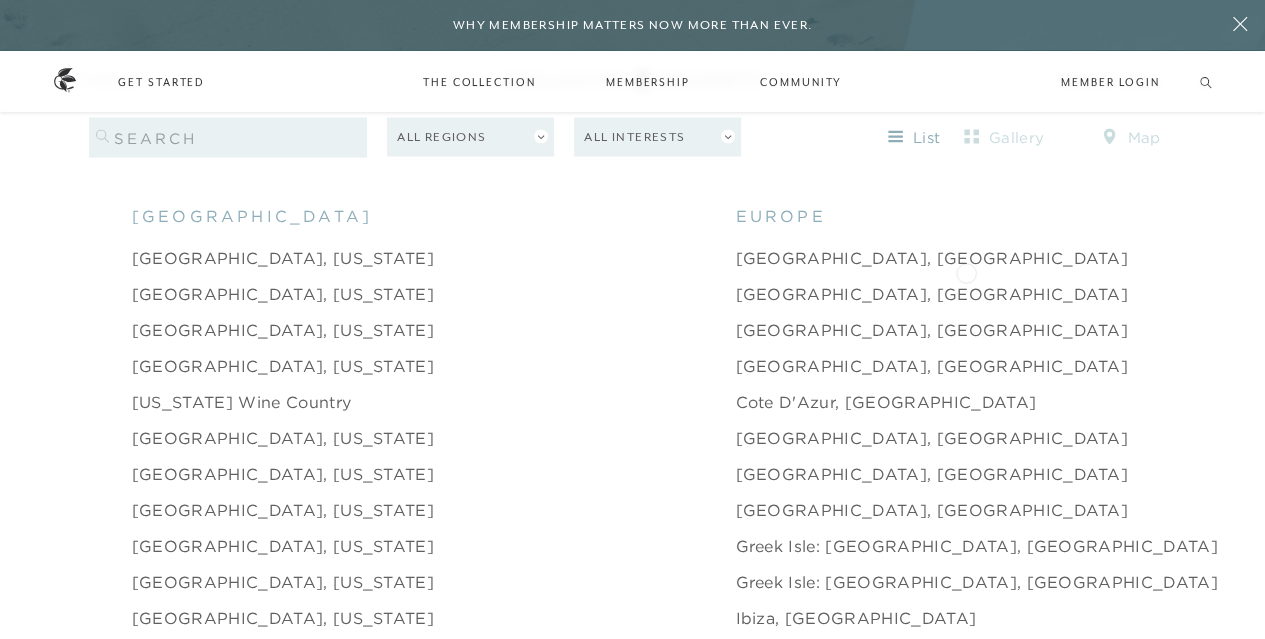 click on "Anguilla, [GEOGRAPHIC_DATA]" at bounding box center [1412, 293] 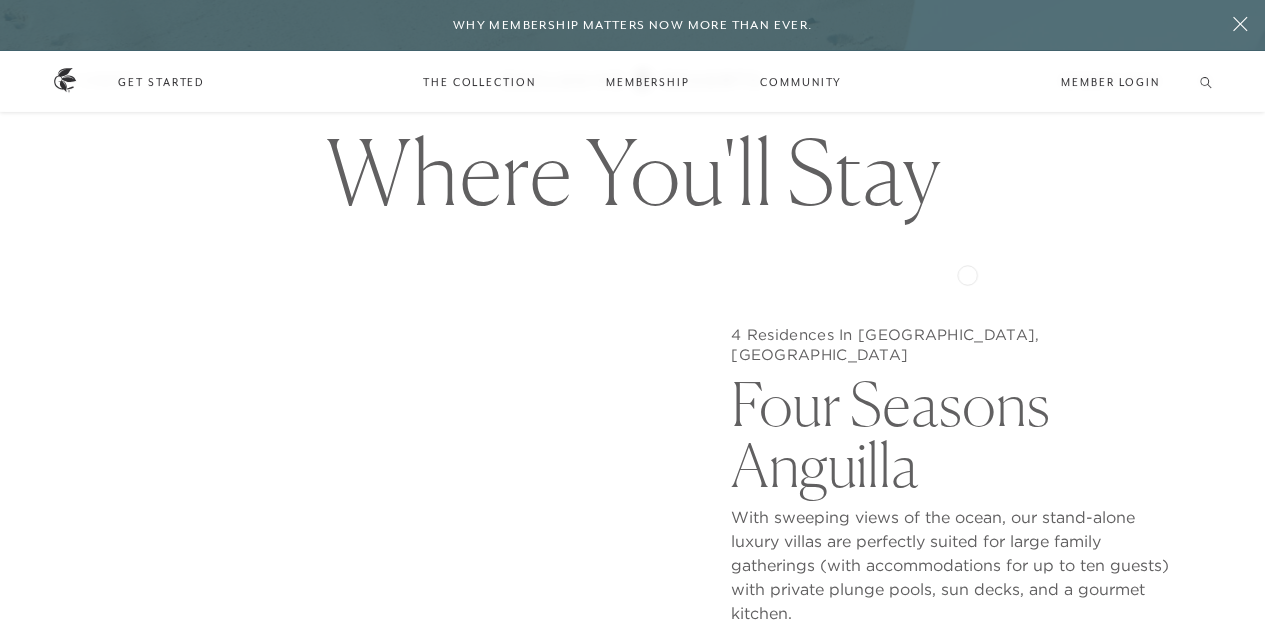 scroll, scrollTop: 1473, scrollLeft: 0, axis: vertical 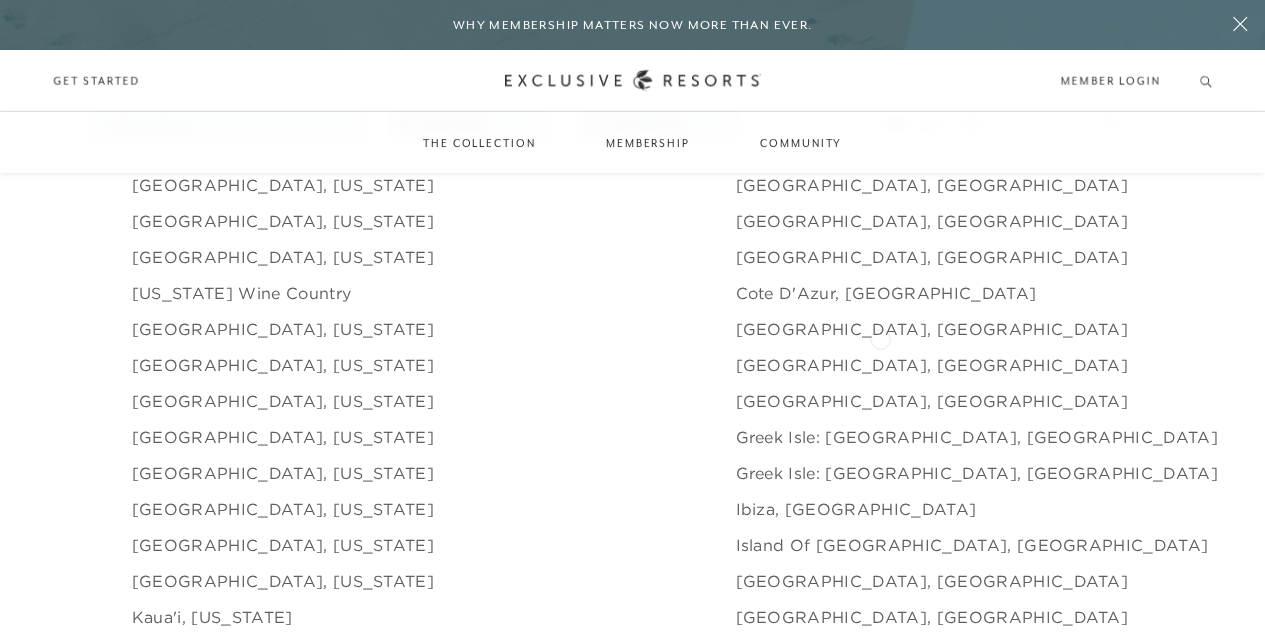 click on "Nevis, [GEOGRAPHIC_DATA]" at bounding box center [1401, 365] 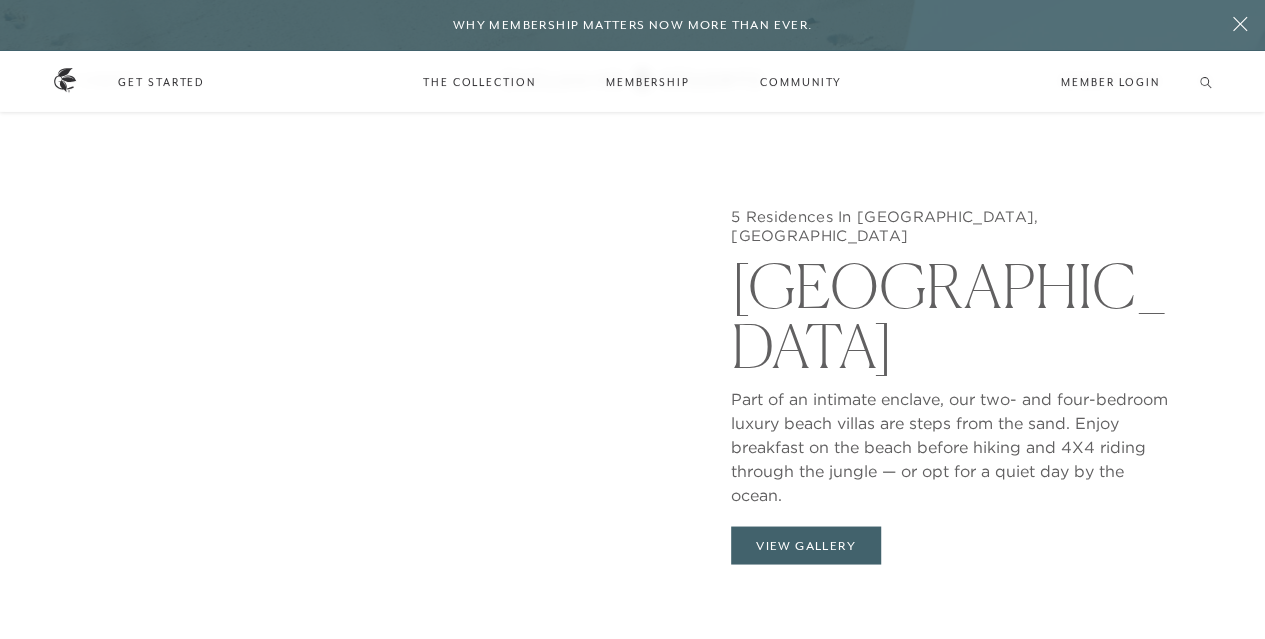 scroll, scrollTop: 1517, scrollLeft: 0, axis: vertical 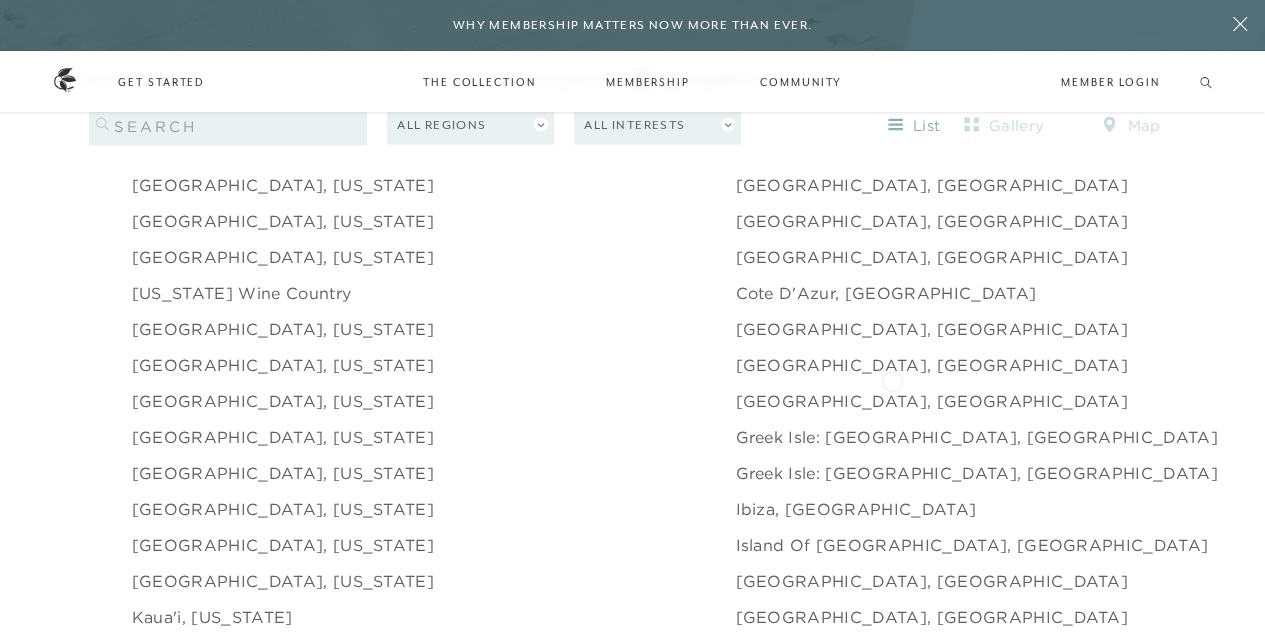 click on "St. Barts, [GEOGRAPHIC_DATA]" at bounding box center [1413, 401] 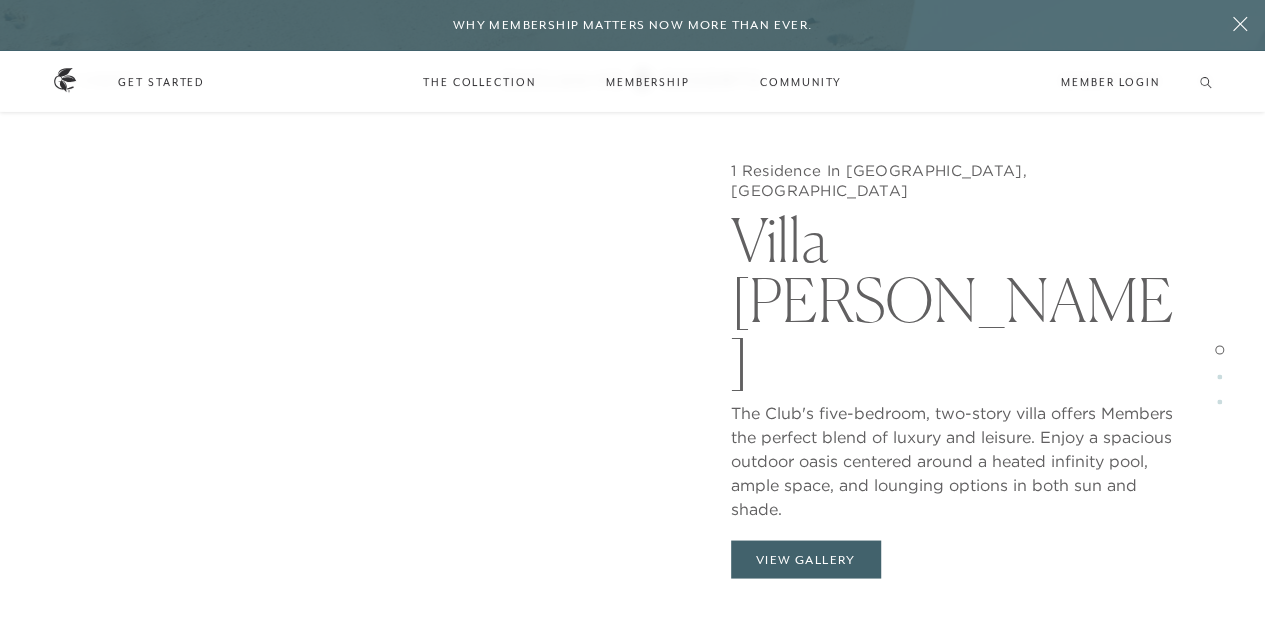 scroll, scrollTop: 1580, scrollLeft: 0, axis: vertical 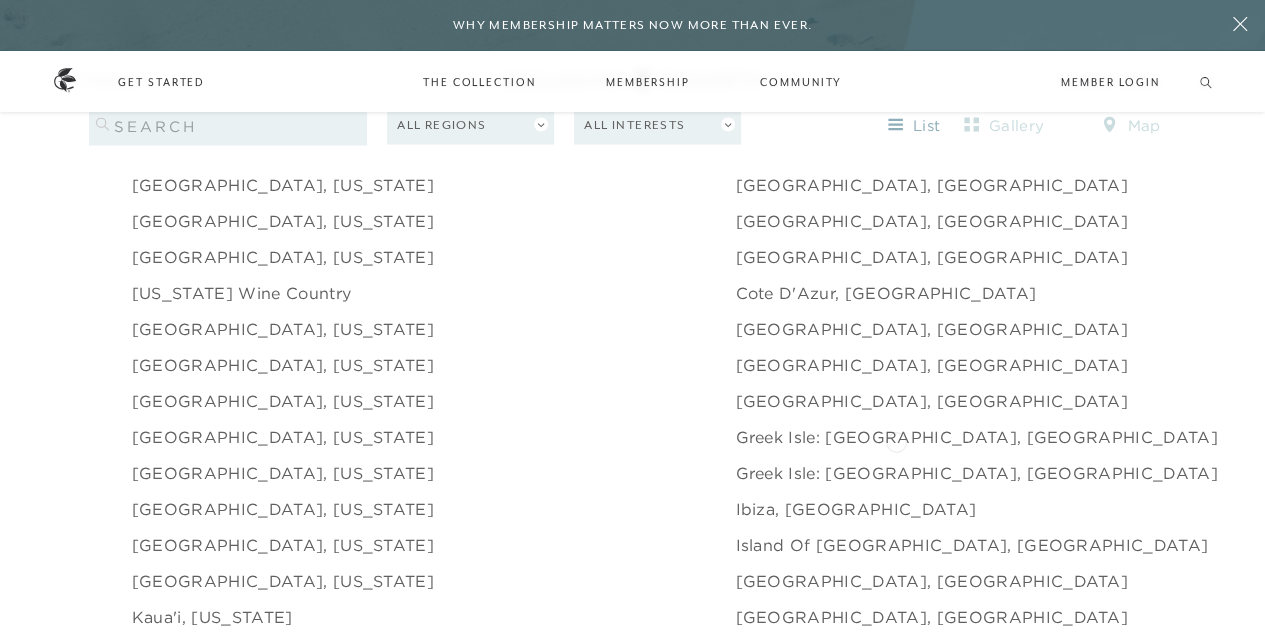 click on "Virgin Gorda, [GEOGRAPHIC_DATA]" at bounding box center (1431, 473) 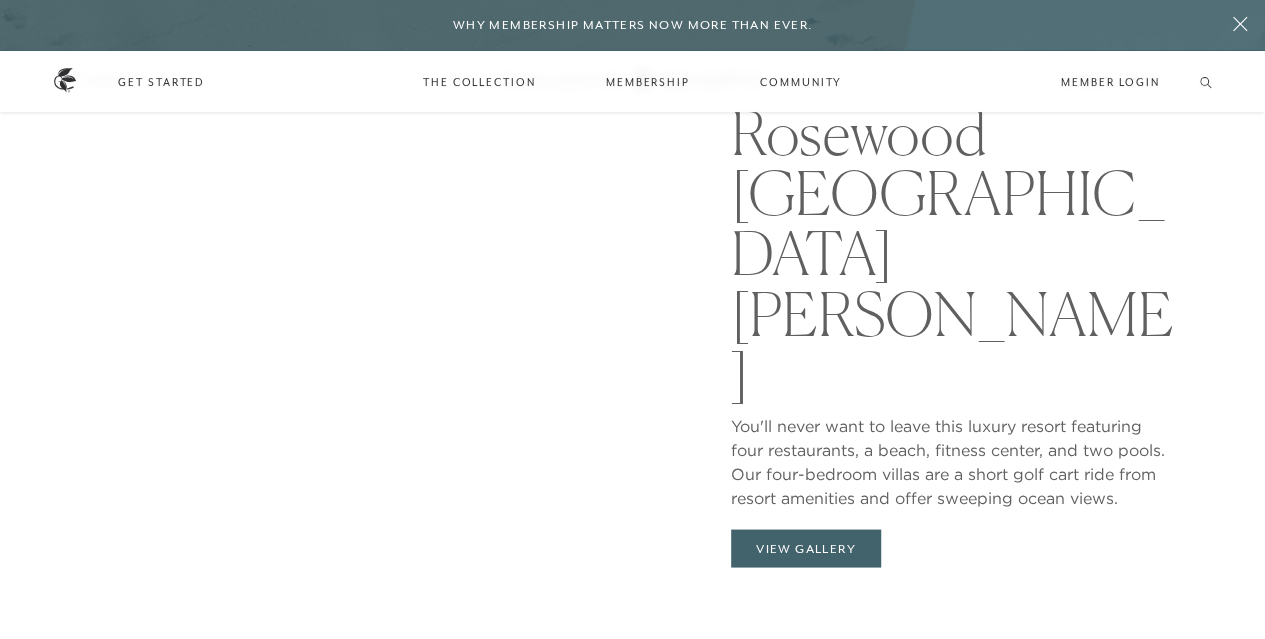 scroll, scrollTop: 1643, scrollLeft: 0, axis: vertical 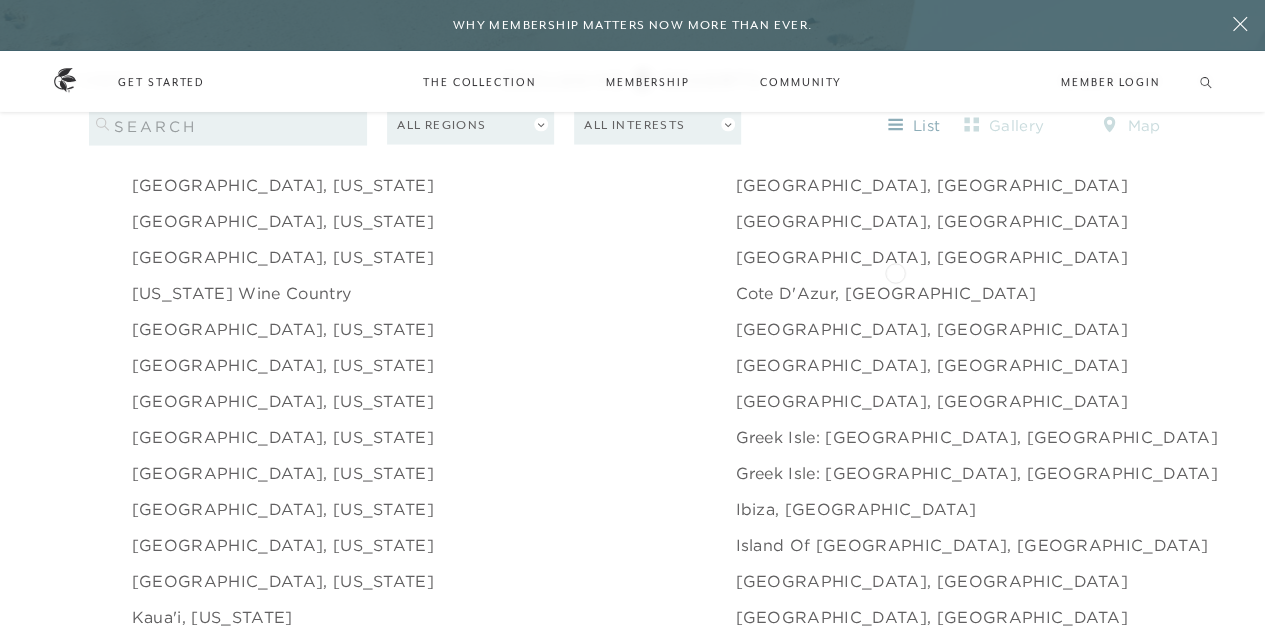 click on "Grand Cayman, [GEOGRAPHIC_DATA]" at bounding box center [1439, 293] 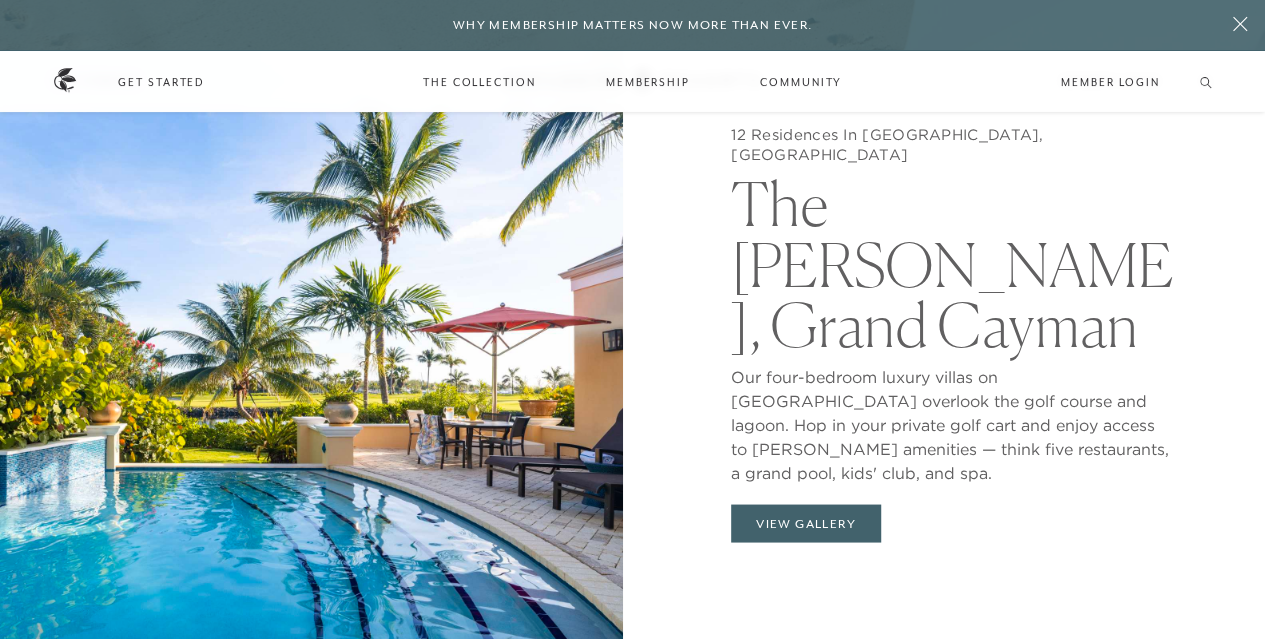 scroll, scrollTop: 1613, scrollLeft: 0, axis: vertical 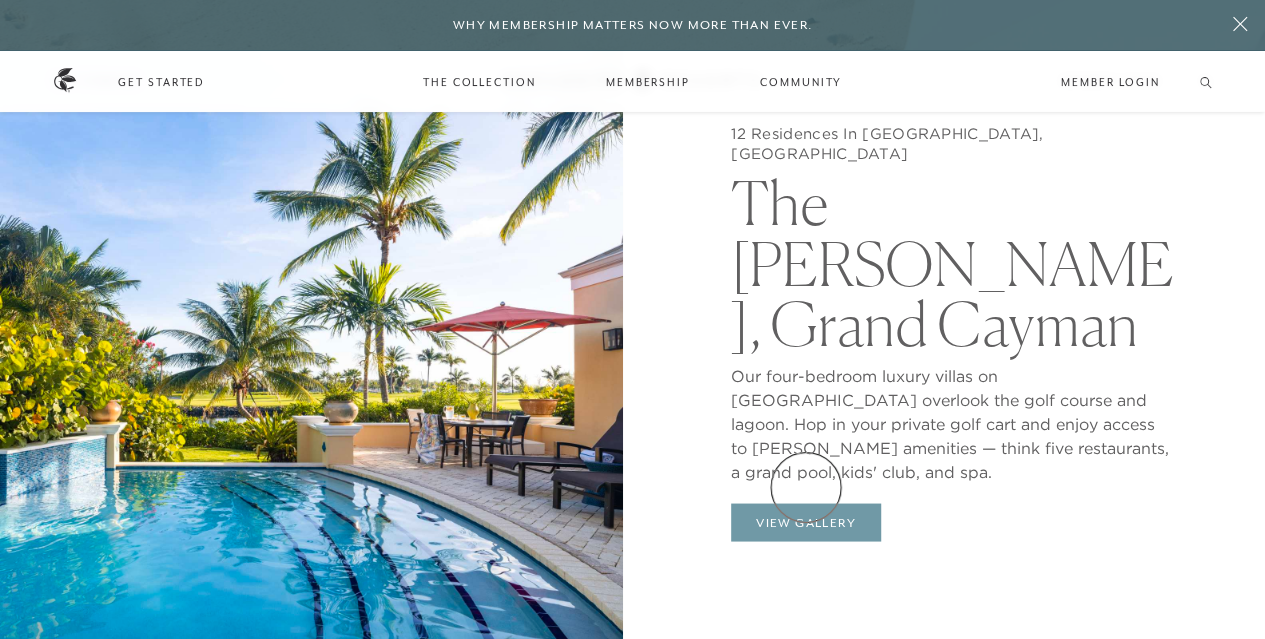click on "View Gallery" at bounding box center [806, 522] 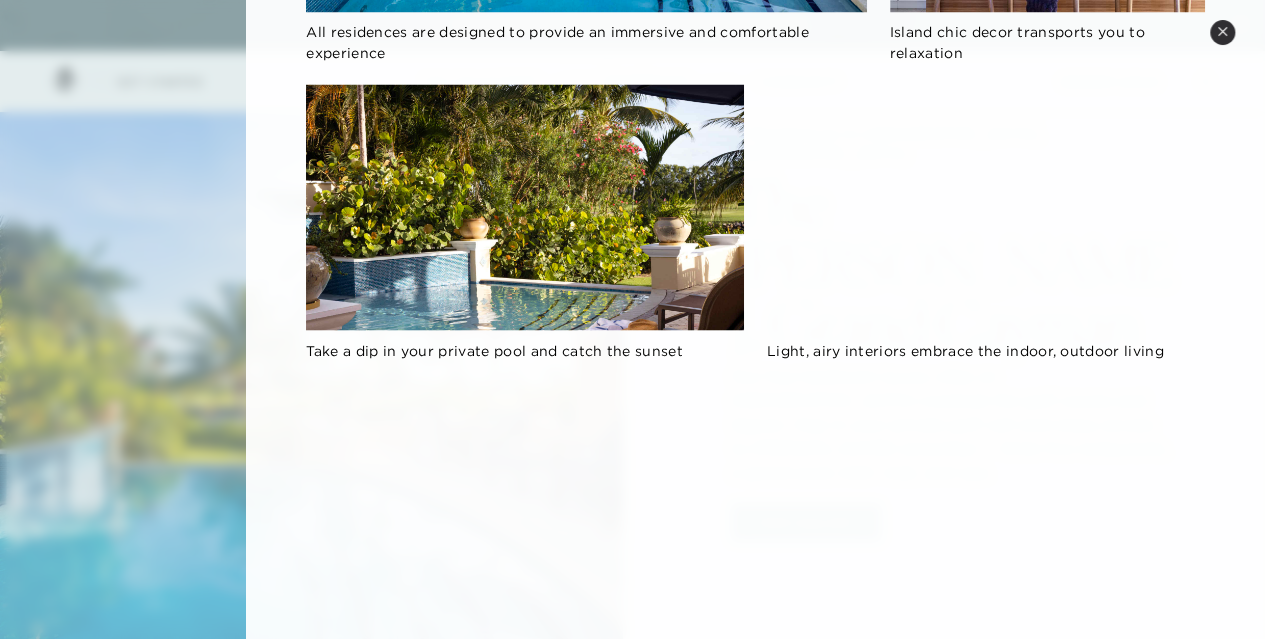 scroll, scrollTop: 2034, scrollLeft: 0, axis: vertical 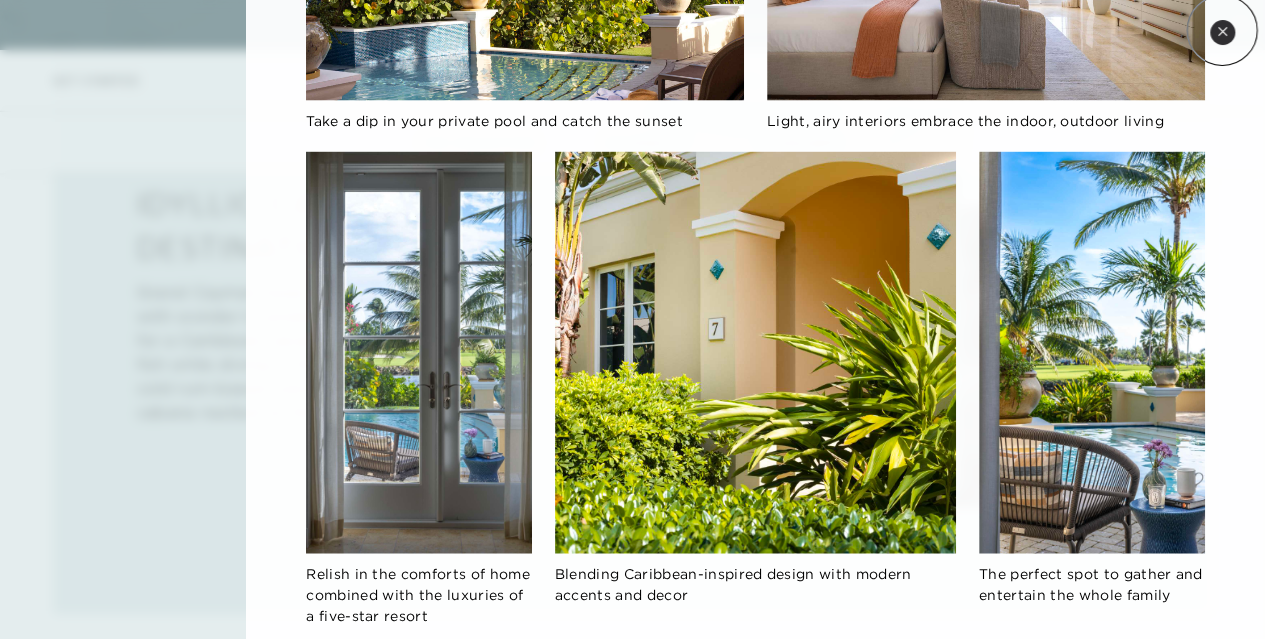 click 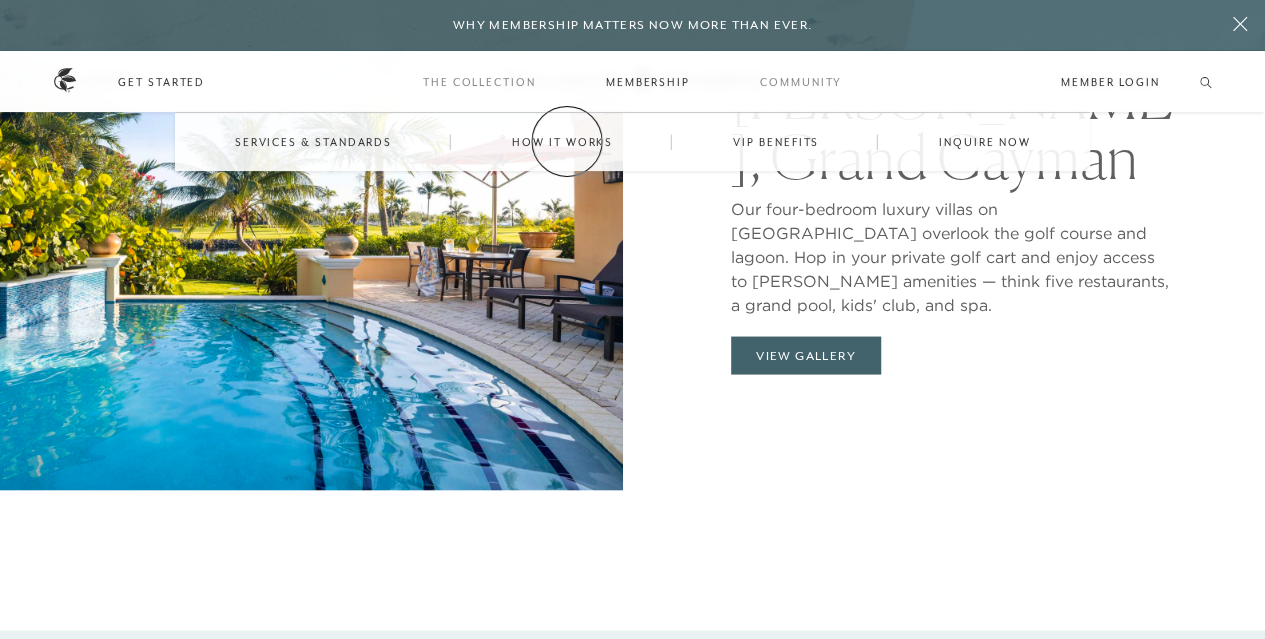 click on "How it works" at bounding box center [562, 142] 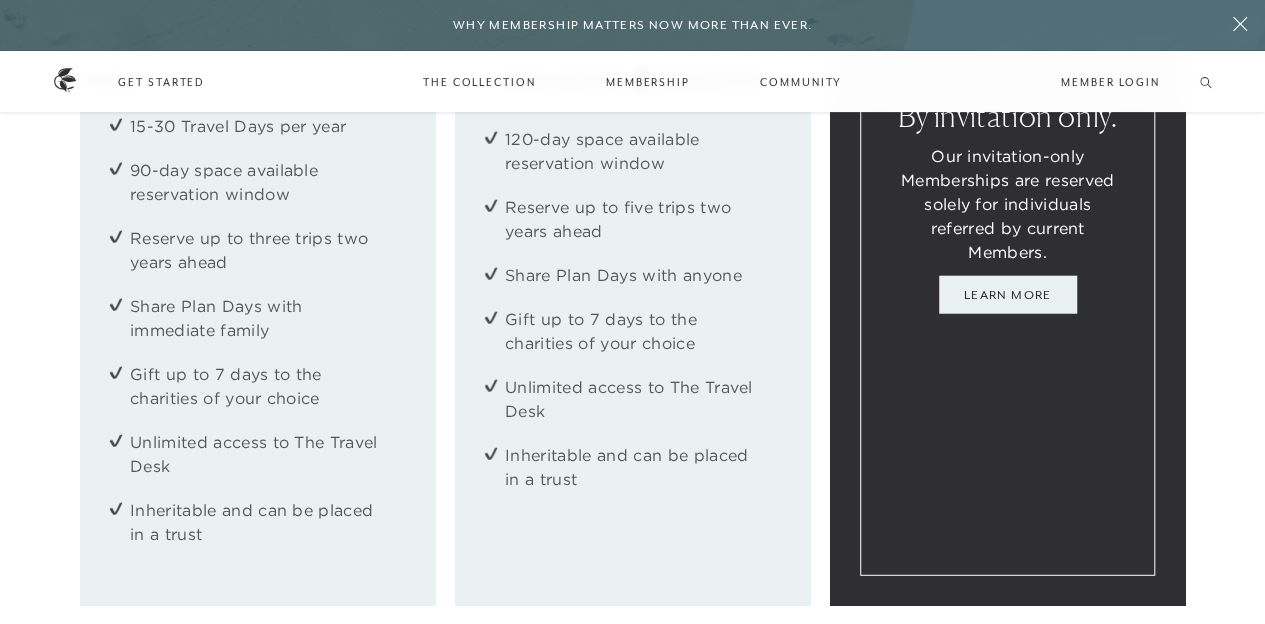 scroll, scrollTop: 2441, scrollLeft: 0, axis: vertical 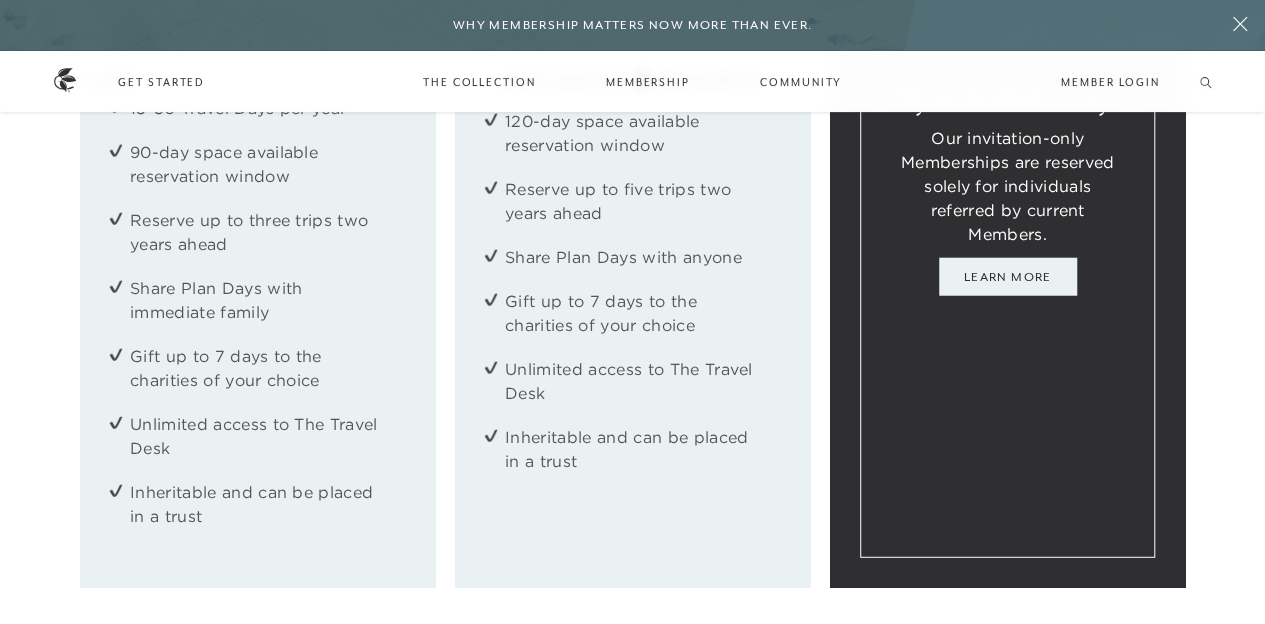 click on "Classic Membership Upon application approval, Classic Memberships start at $195,000 for a 10-Year Plan. Benefits 15-30 Travel Days per year 90-day space available reservation window Reserve up to three trips two years ahead Share Plan Days with immediate family Gift up to 7 days to the charities of your choice Unlimited access to The Travel Desk Inheritable and can be placed in a trust Plus Membership Enjoy enhanced access and greater flexibility with a 10-Year Plus Membership starting at $225,000. Benefits 15-30 Travel Days per Year 120-day space available reservation window Reserve up to five trips two years ahead Share Plan Days with anyone Gift up to 7 days to the charities of your choice Unlimited access to The Travel Desk Inheritable and can be placed in a trust By invitation only. Our invitation-only Memberships are reserved solely for individuals referred by current Members. Learn More" 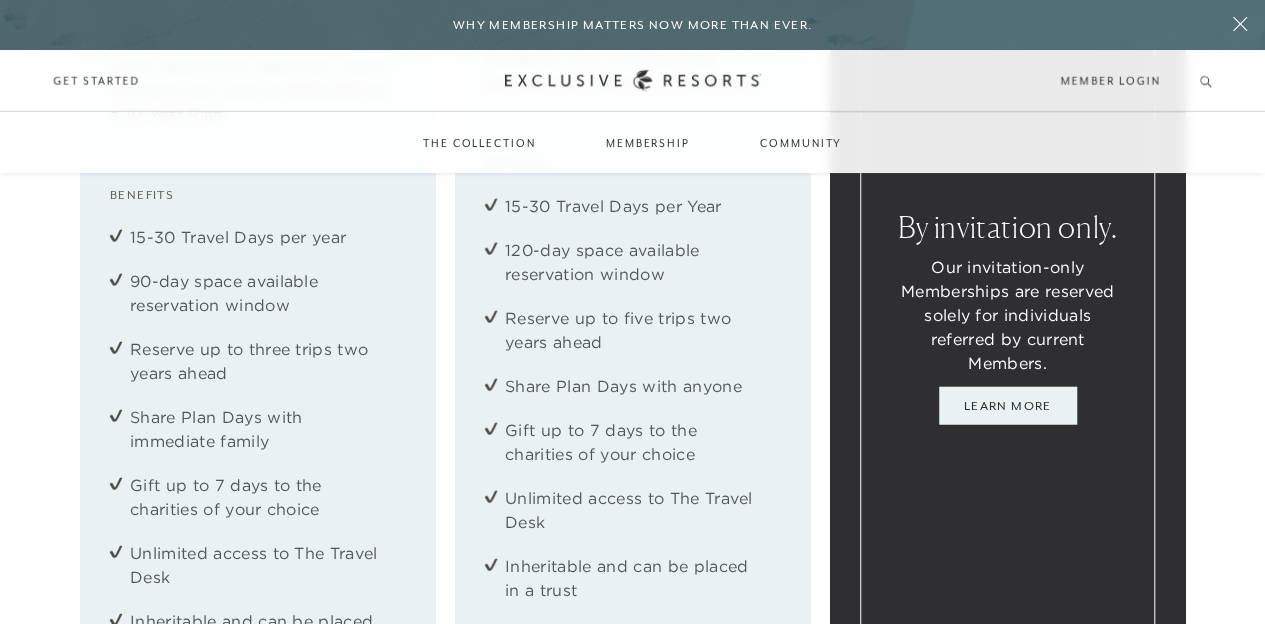 scroll, scrollTop: 2309, scrollLeft: 0, axis: vertical 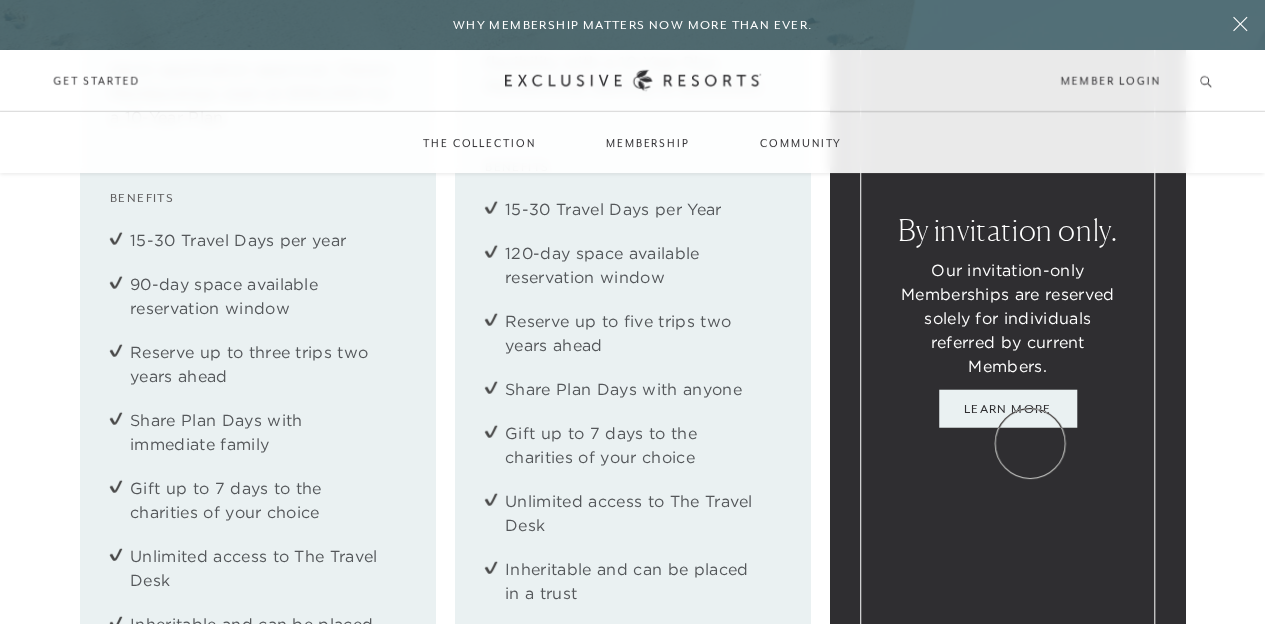 click on "Learn More" at bounding box center (1008, 409) 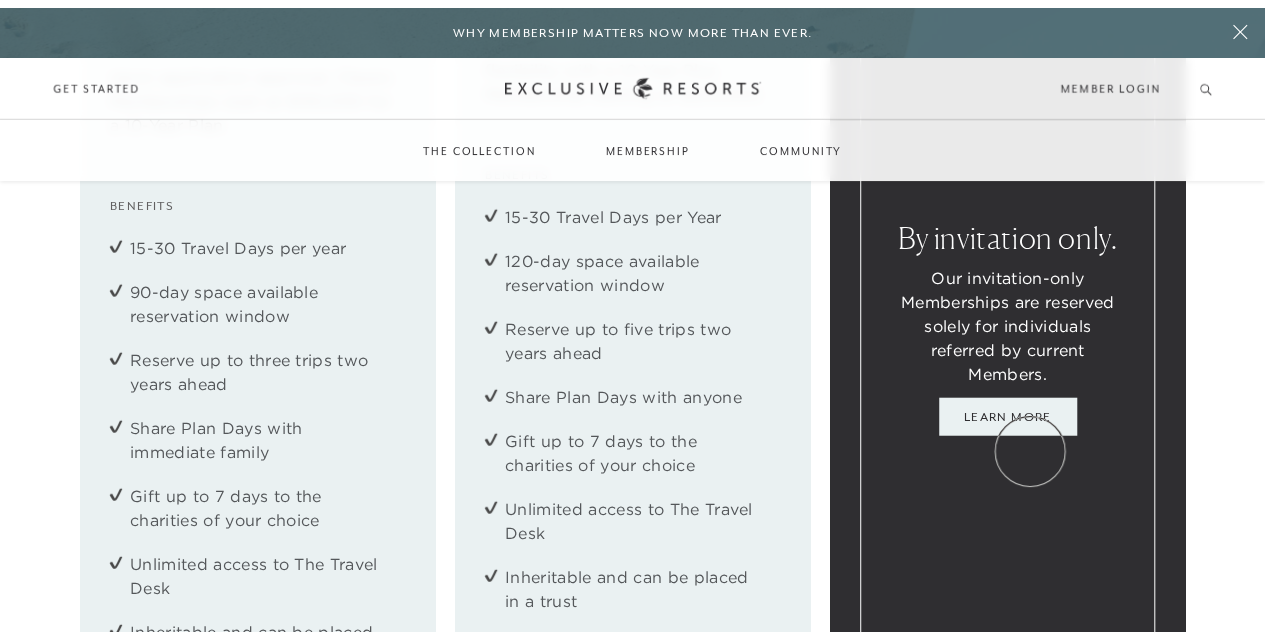 scroll, scrollTop: 0, scrollLeft: 0, axis: both 